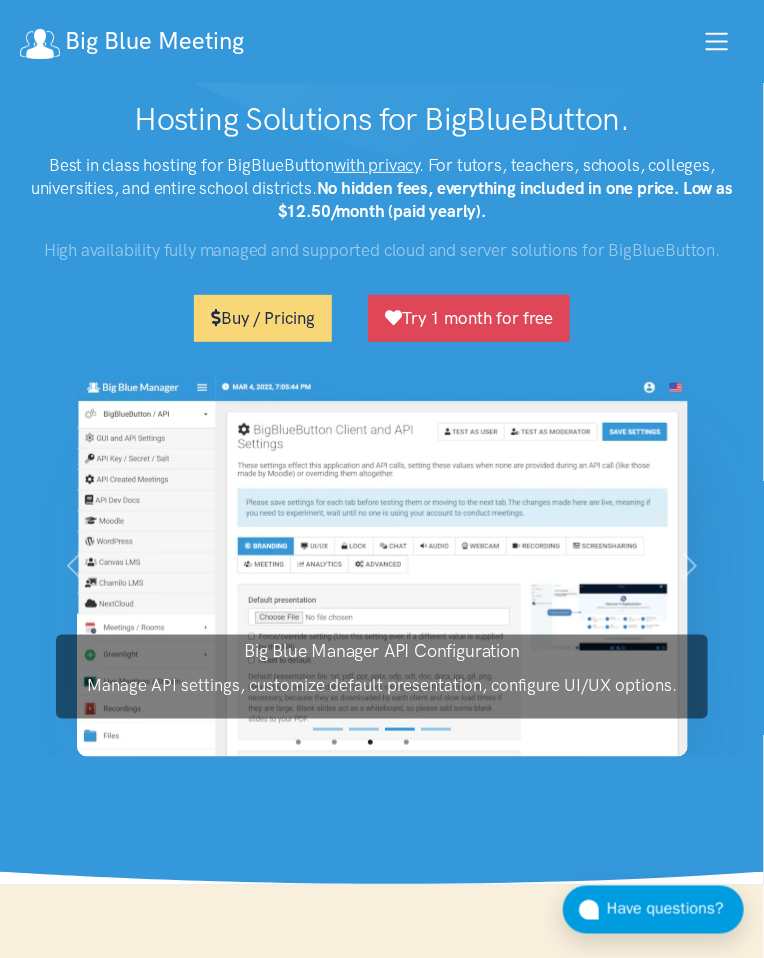 scroll, scrollTop: 0, scrollLeft: 0, axis: both 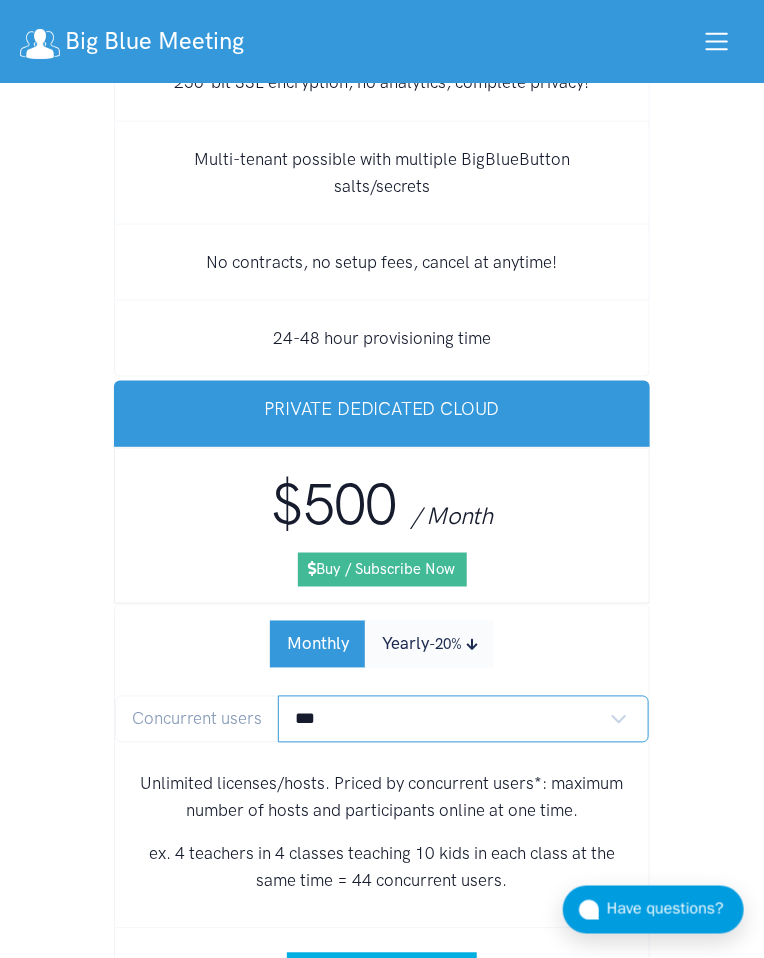 click on "*** **** **** **** **** **** **** **** **** **** **** **** *****" at bounding box center (463, 719) 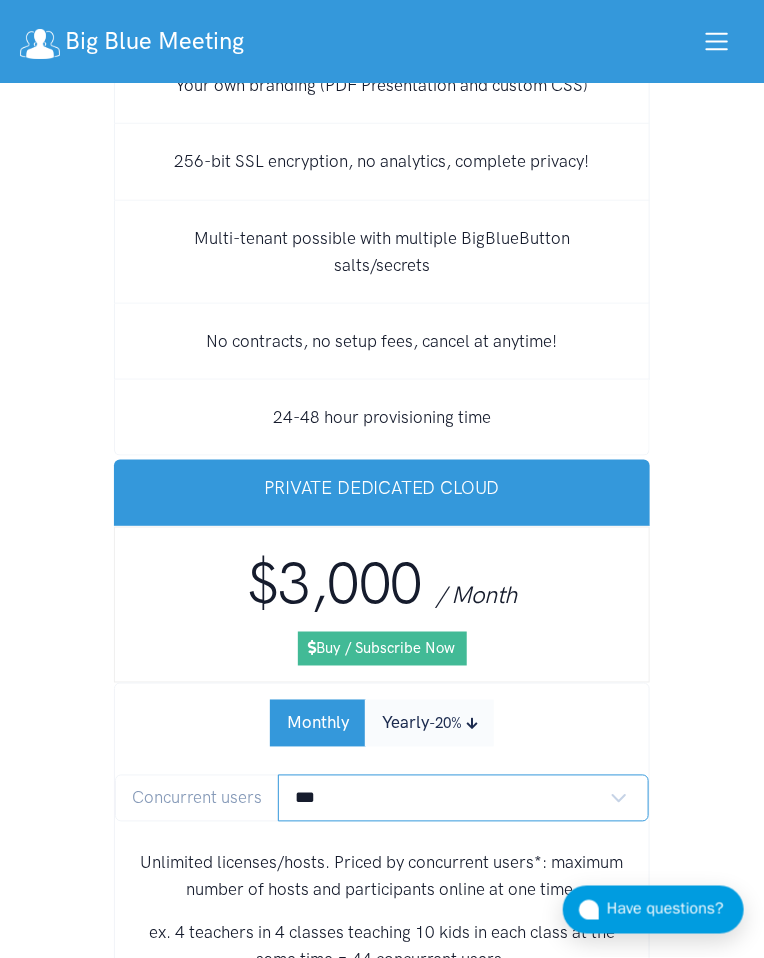 scroll, scrollTop: 27755, scrollLeft: 0, axis: vertical 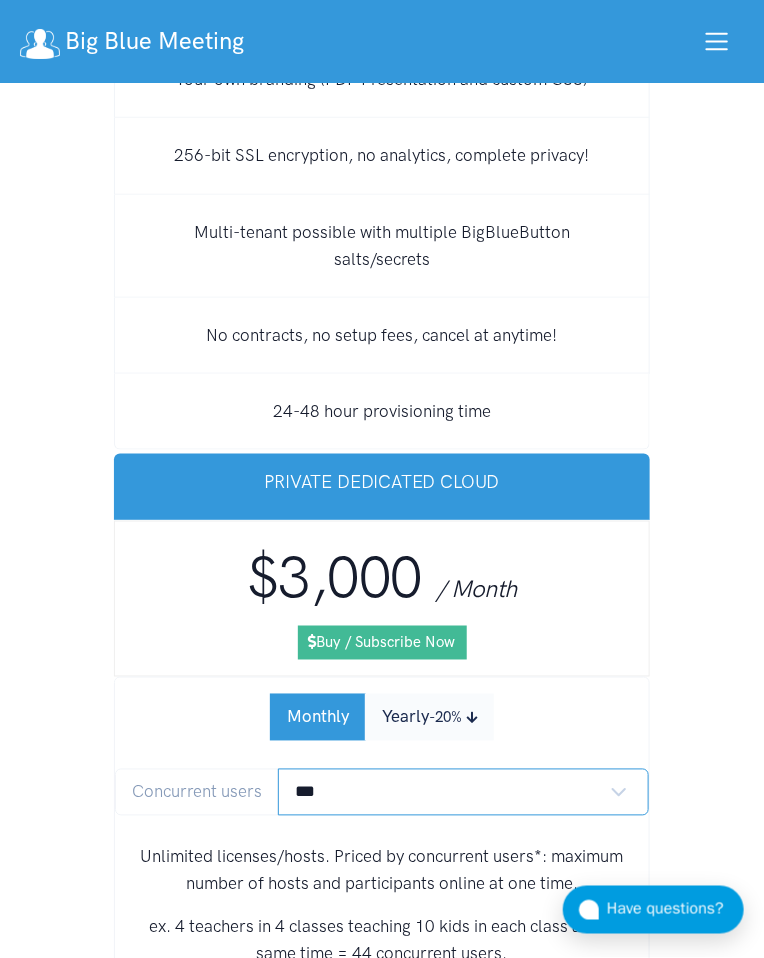 click on "*** **** **** **** **** **** **** **** **** **** **** **** *****" at bounding box center (463, 792) 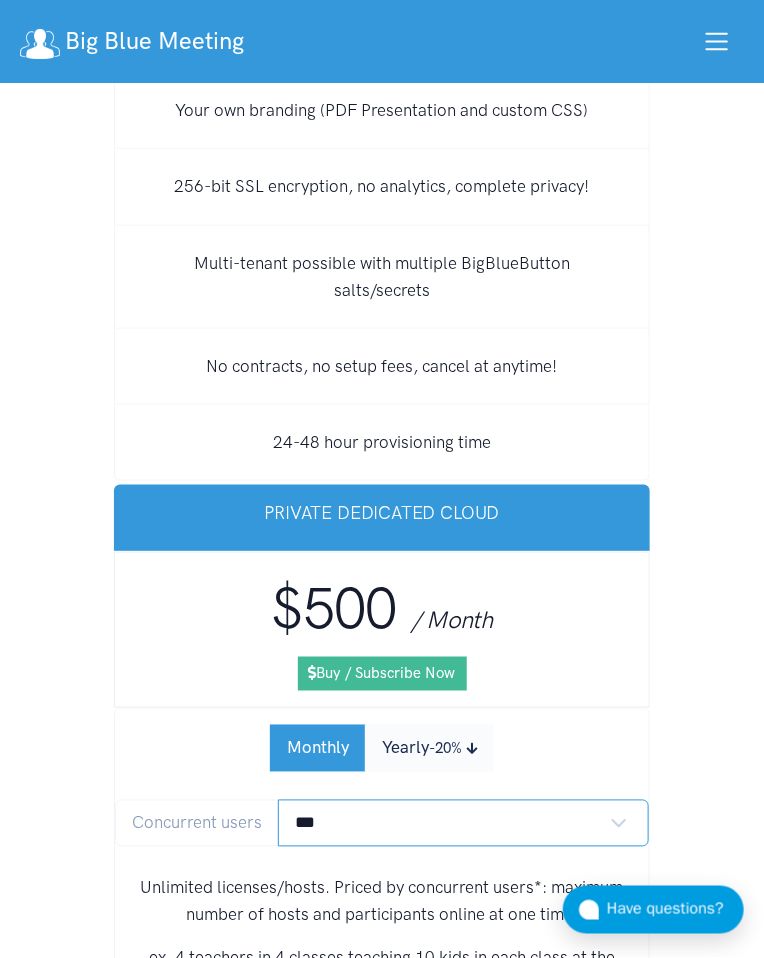scroll, scrollTop: 27779, scrollLeft: 0, axis: vertical 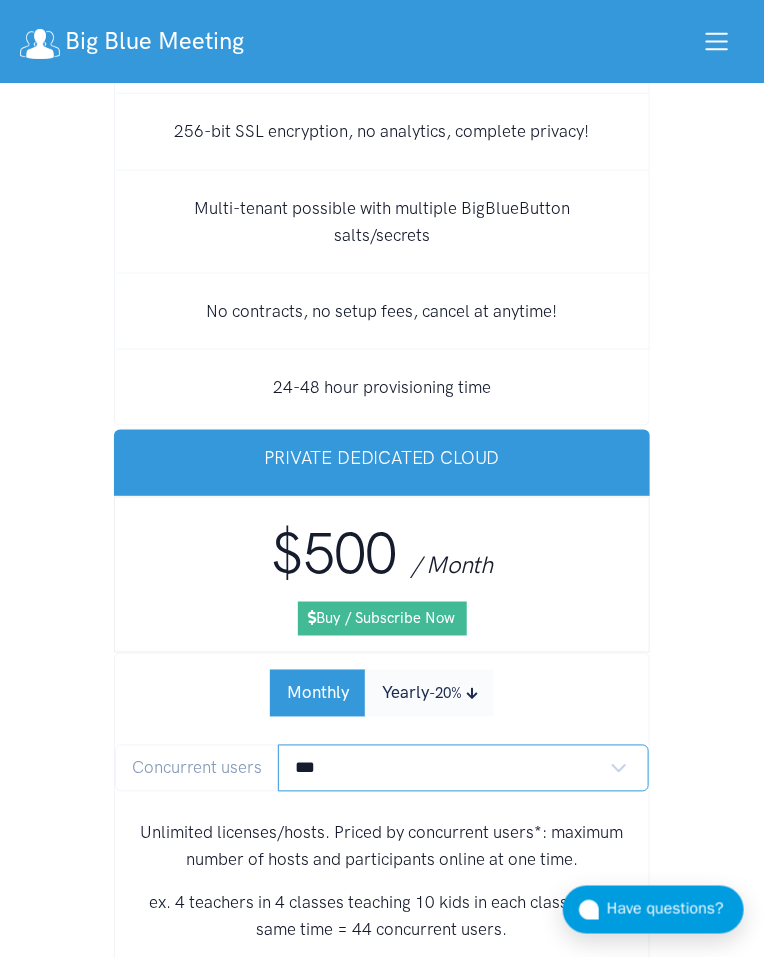 click on "*** **** **** **** **** **** **** **** **** **** **** **** *****" at bounding box center [463, 768] 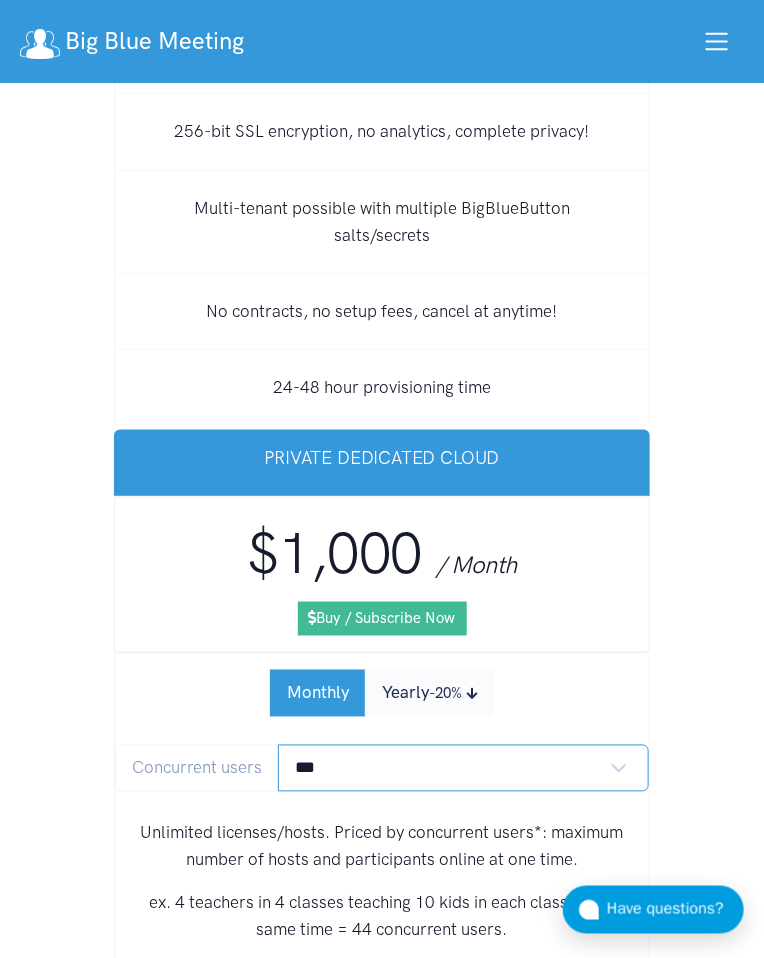 click on "*** **** **** **** **** **** **** **** **** **** **** **** *****" at bounding box center (463, 768) 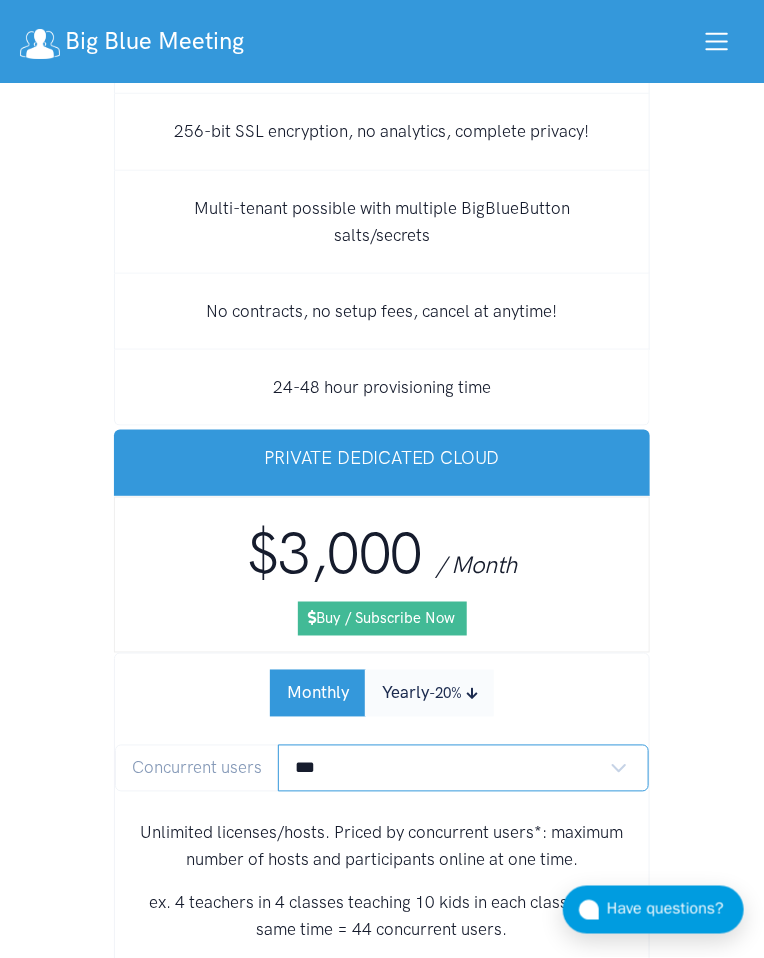 click on "*** **** **** **** **** **** **** **** **** **** **** **** *****" at bounding box center [463, 768] 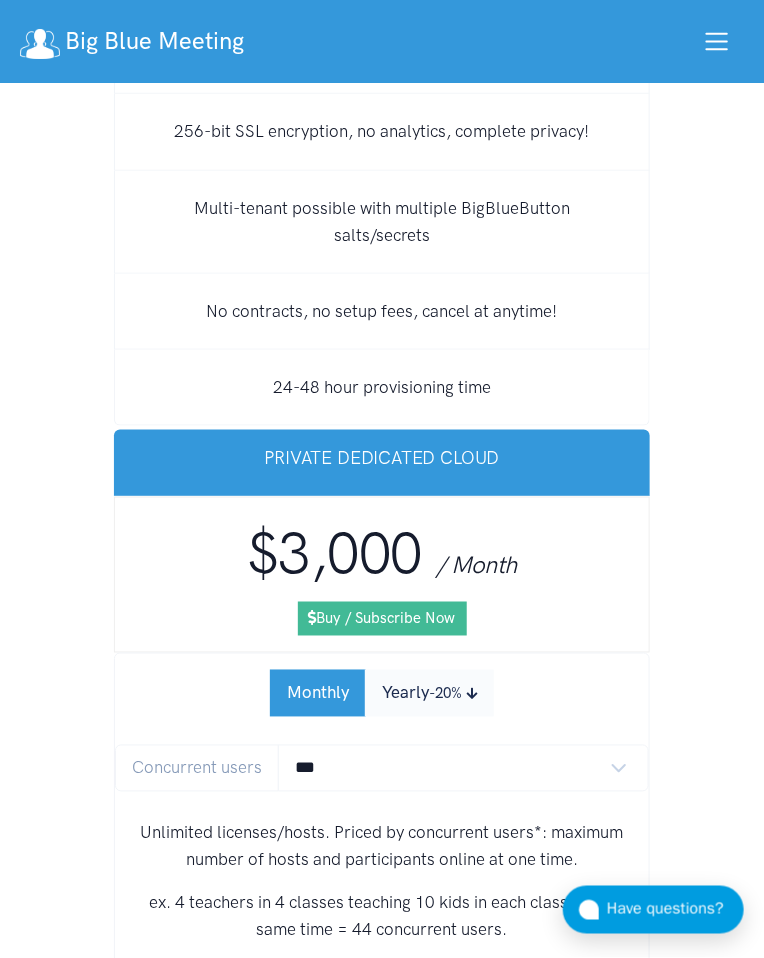 click on "BigBlueButton Managed Hosting Pricing   Premium high availability cloud, dedicated, and cluster hosting for BigBlueButton.    FULLY MANAGED AND SUPPORTED. 99.997% UPTIME.   Cloud hosting on shared hosting with powerful dedicated servers. Single dedicated server for privacy and customization. Private cloud on a set of dedicated servers along with a proxy which provides for dedicated server hosting for 500 or more users.    Servers will be located in a geographic area near you.
All offerings include services from high availability servers: (1) Global TURN server network in 5 regions, (2) MP4 conversion server (3) dedicated streaming server (4) monitoring server (5) high availability load balancer and proxy (6) high availability databases. Recordings all served via CDN and backed by high availability cloud provider for additional data security and loss prevention.   Cloud Hosting   $25   / Month        Buy / Subscribe Now   Monthly
Yearly  -50%       Concurrent users   ** ** ** **" at bounding box center [382, -575] 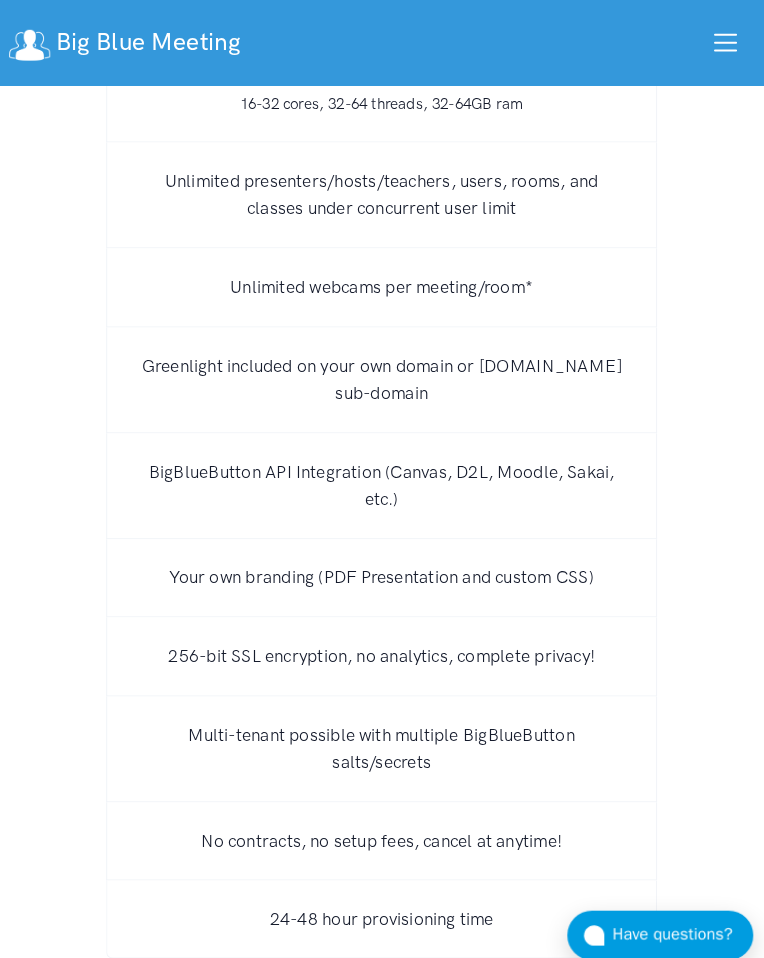scroll, scrollTop: 27270, scrollLeft: 0, axis: vertical 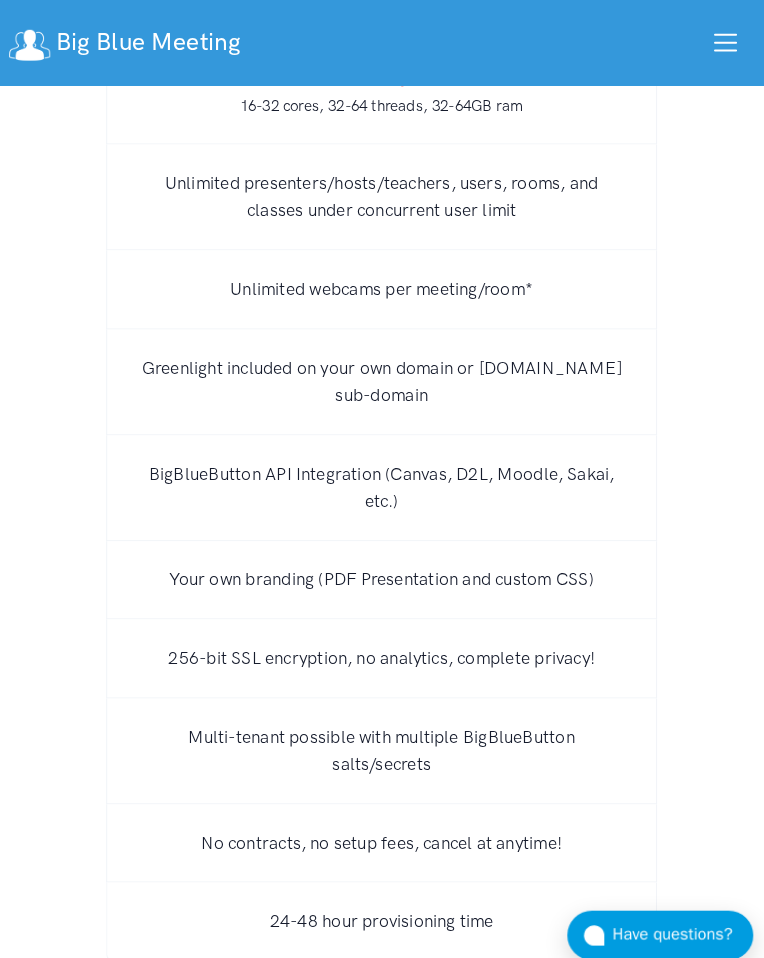 click at bounding box center [717, 41] 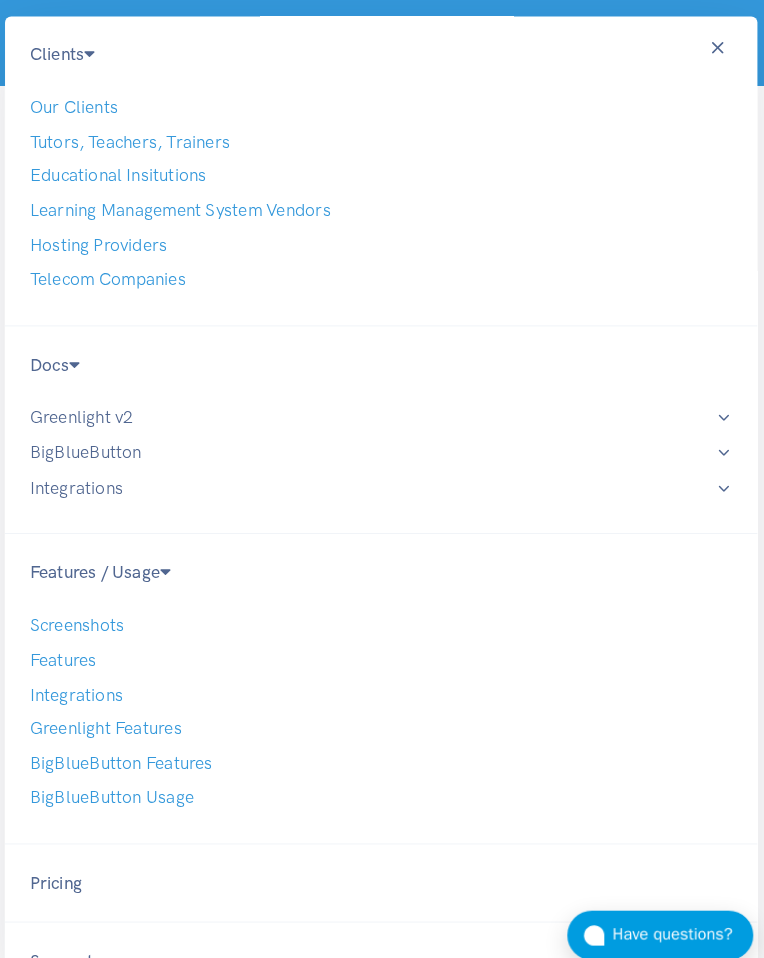 click at bounding box center [709, 46] 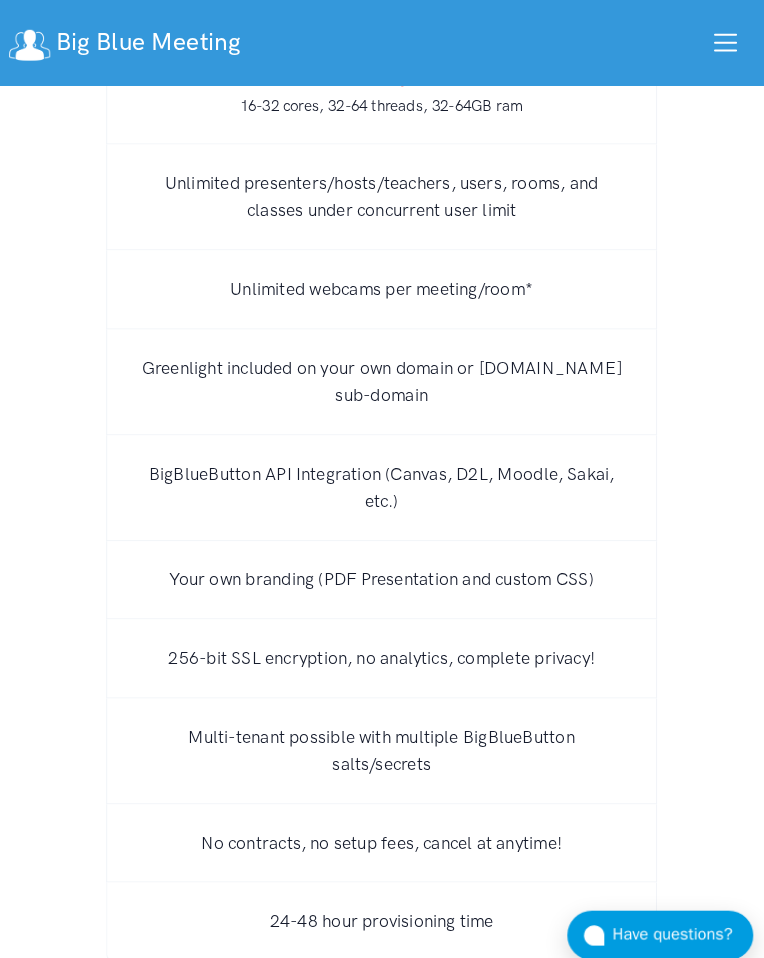 click at bounding box center (717, 41) 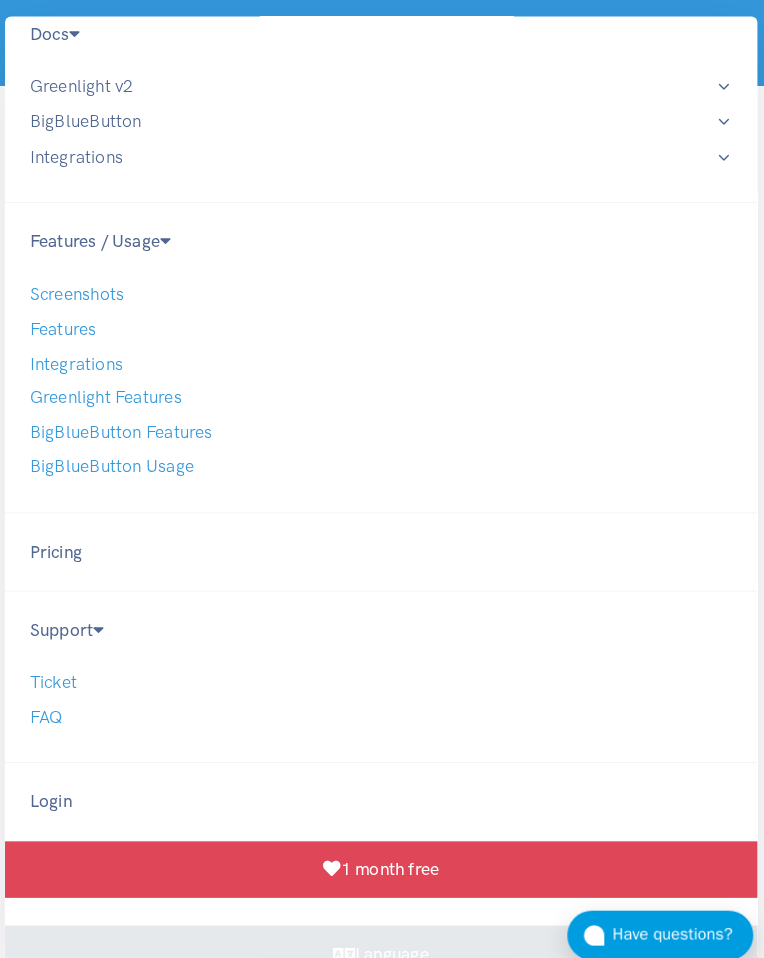 scroll, scrollTop: 335, scrollLeft: 0, axis: vertical 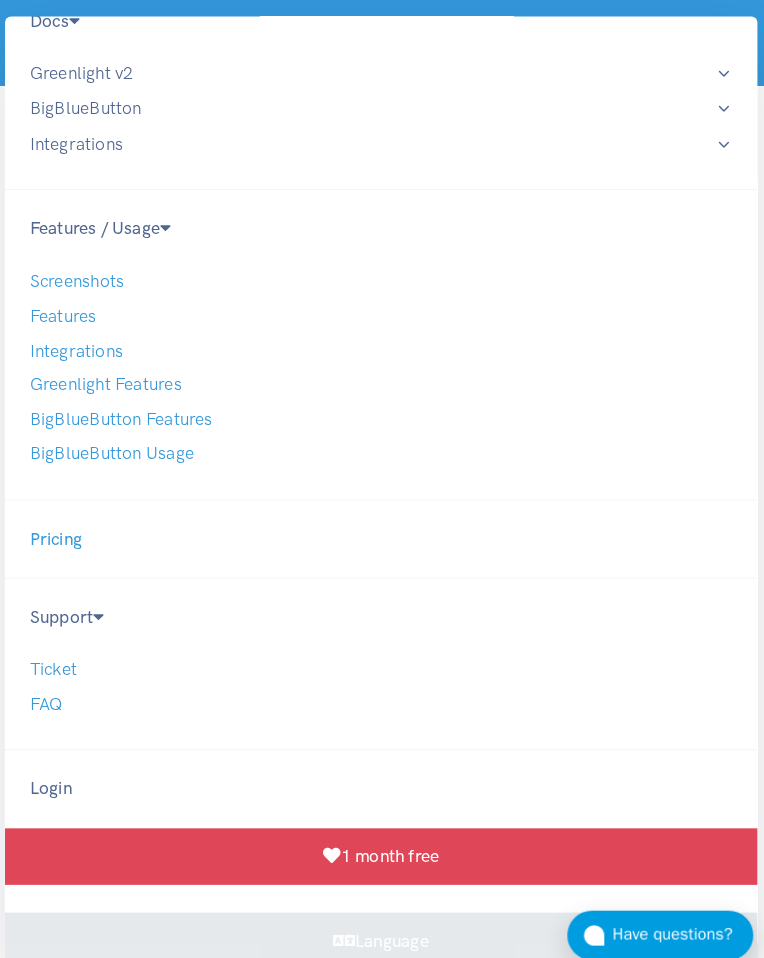 click on "Pricing" at bounding box center (382, 524) 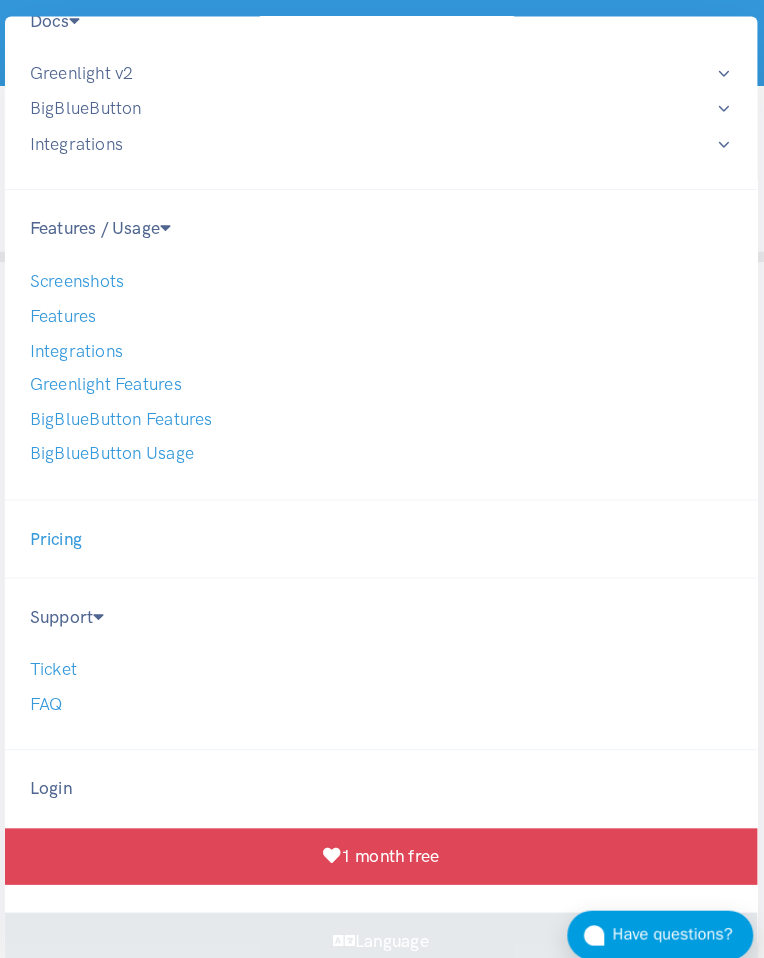 scroll, scrollTop: 23635, scrollLeft: 0, axis: vertical 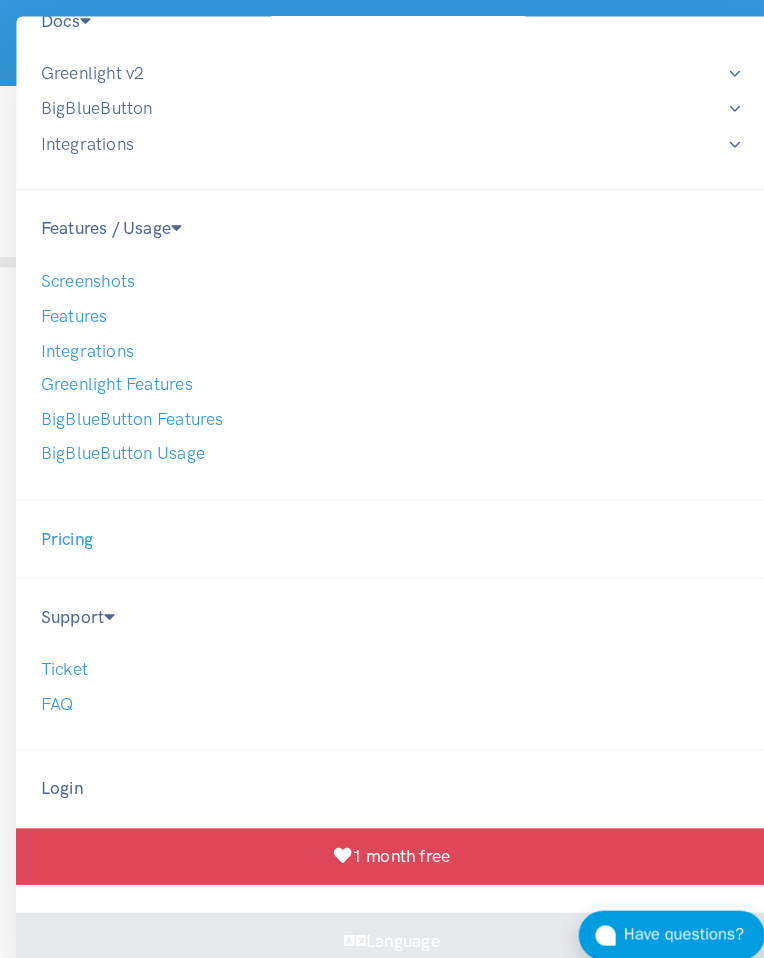 click on "Pricing" at bounding box center (382, 524) 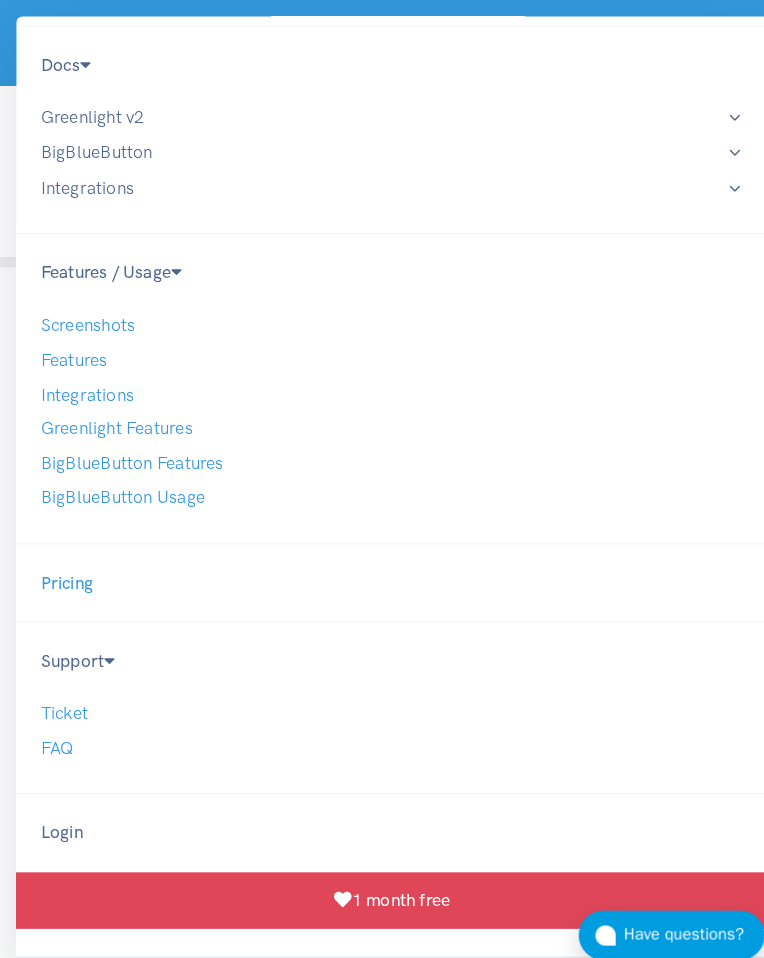 scroll, scrollTop: 272, scrollLeft: 0, axis: vertical 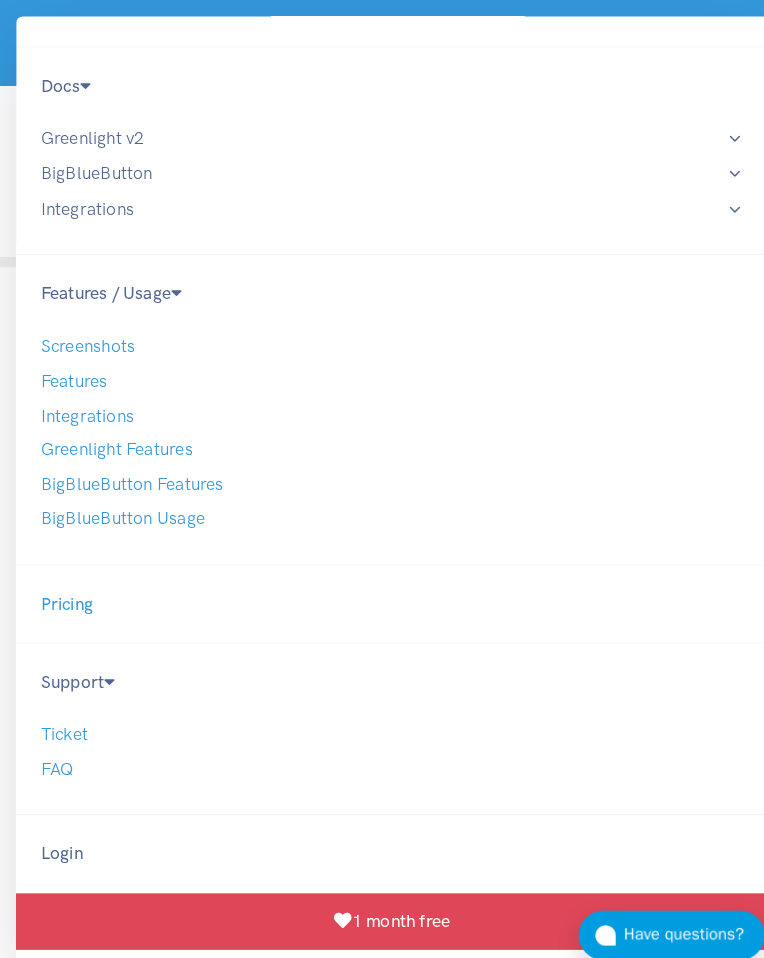 click on "Pricing" at bounding box center [382, 587] 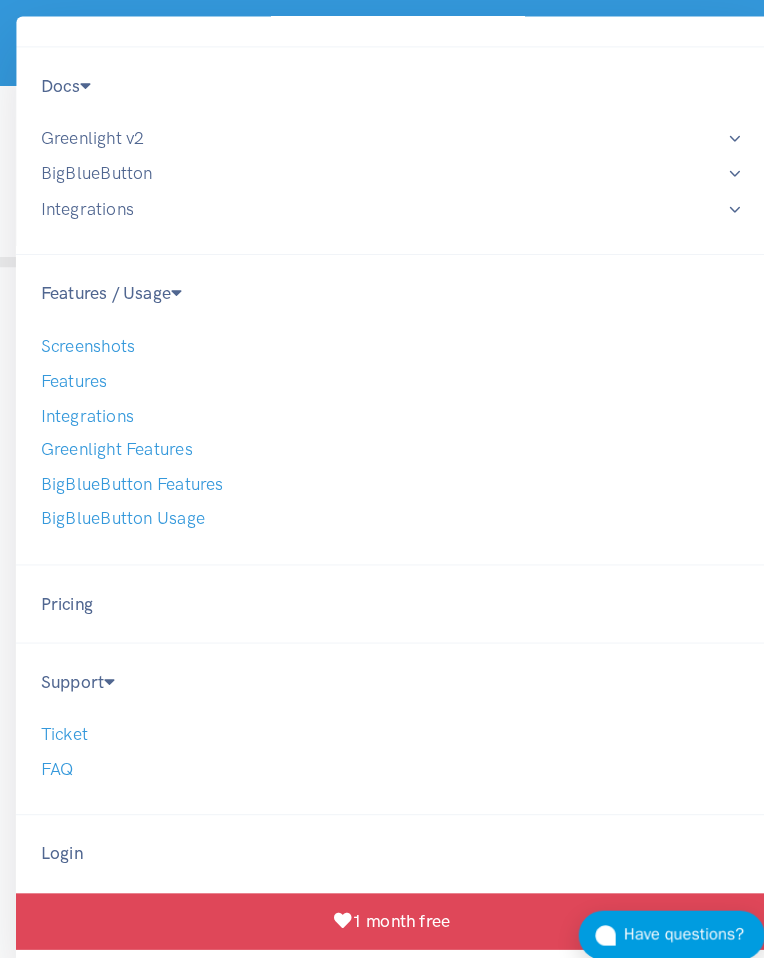 click on "BigBlueButton Usage" at bounding box center [120, 504] 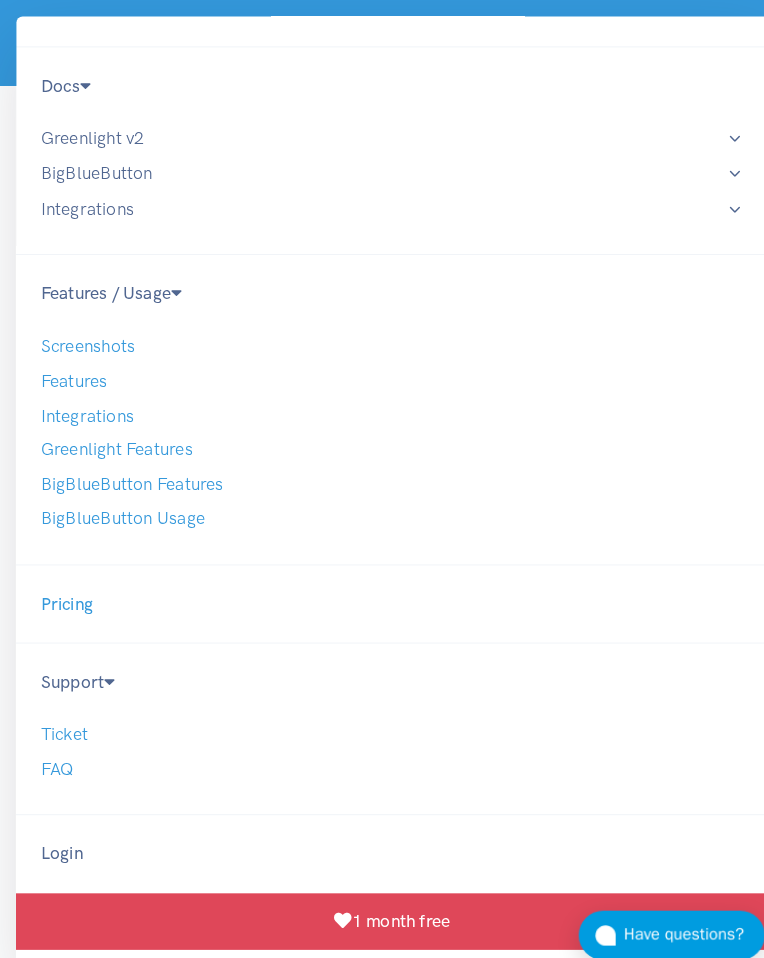 click on "Pricing" at bounding box center [382, 587] 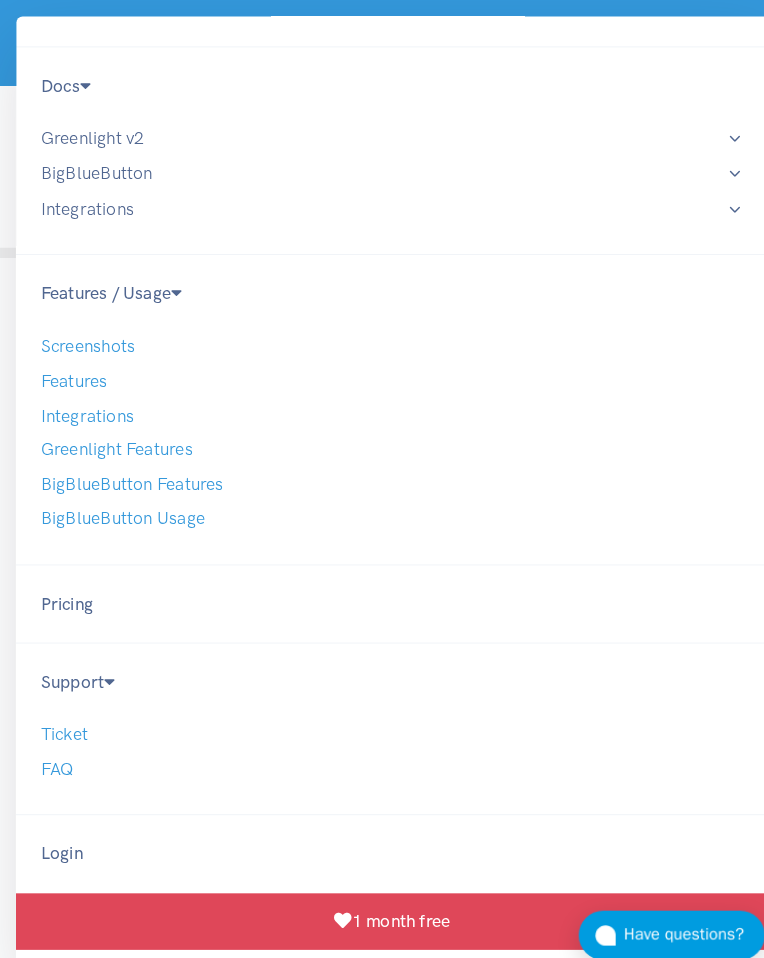 scroll, scrollTop: 23635, scrollLeft: 0, axis: vertical 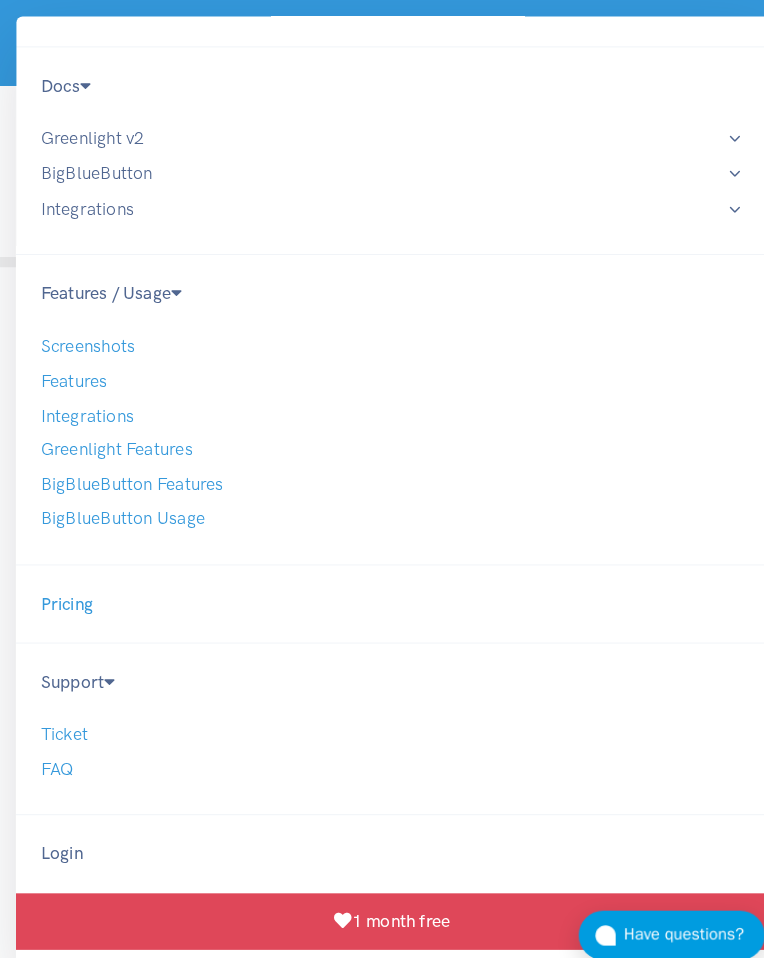 click on "Pricing" at bounding box center (382, 587) 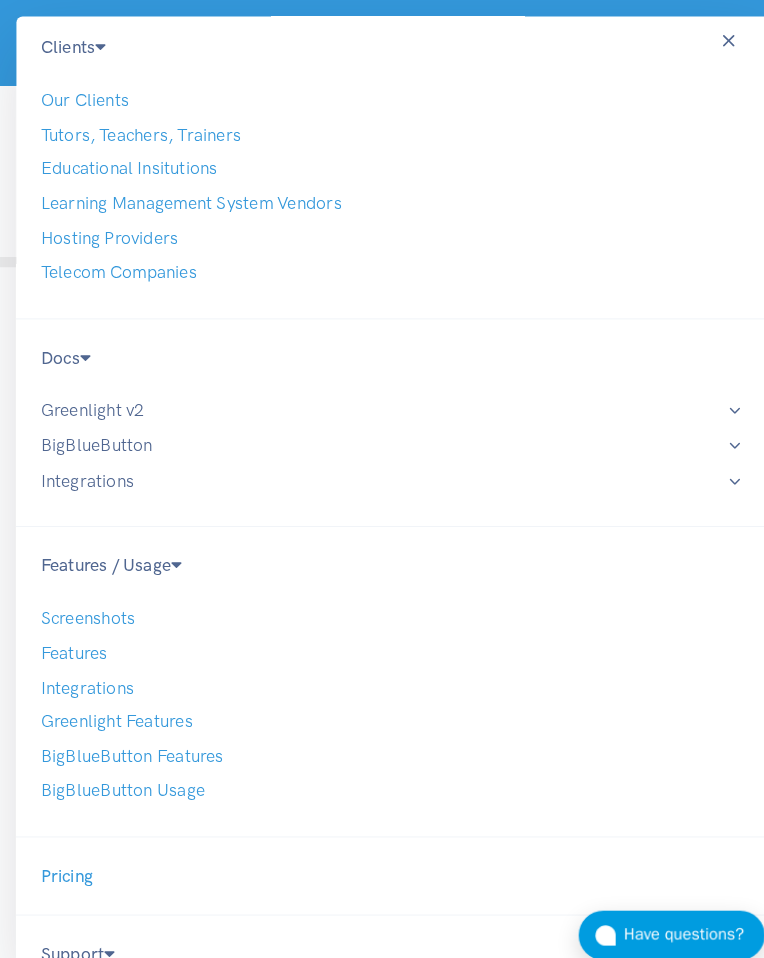 scroll, scrollTop: 0, scrollLeft: 0, axis: both 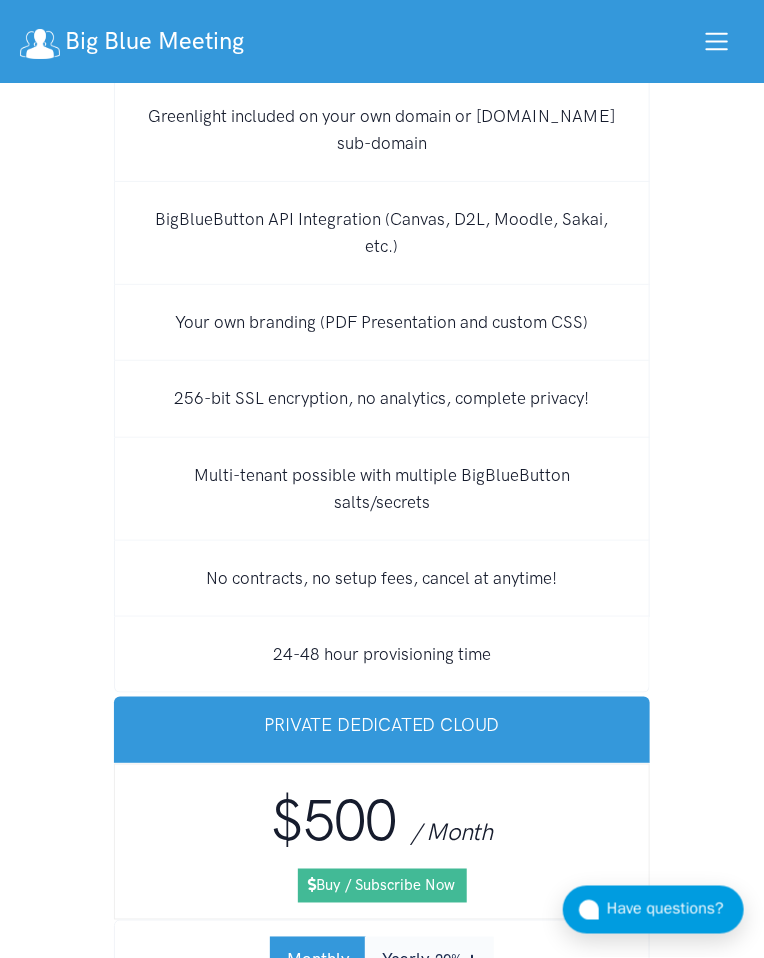 click on "*** **** **** **** **** **** **** **** **** **** **** **** *****" at bounding box center (463, 1035) 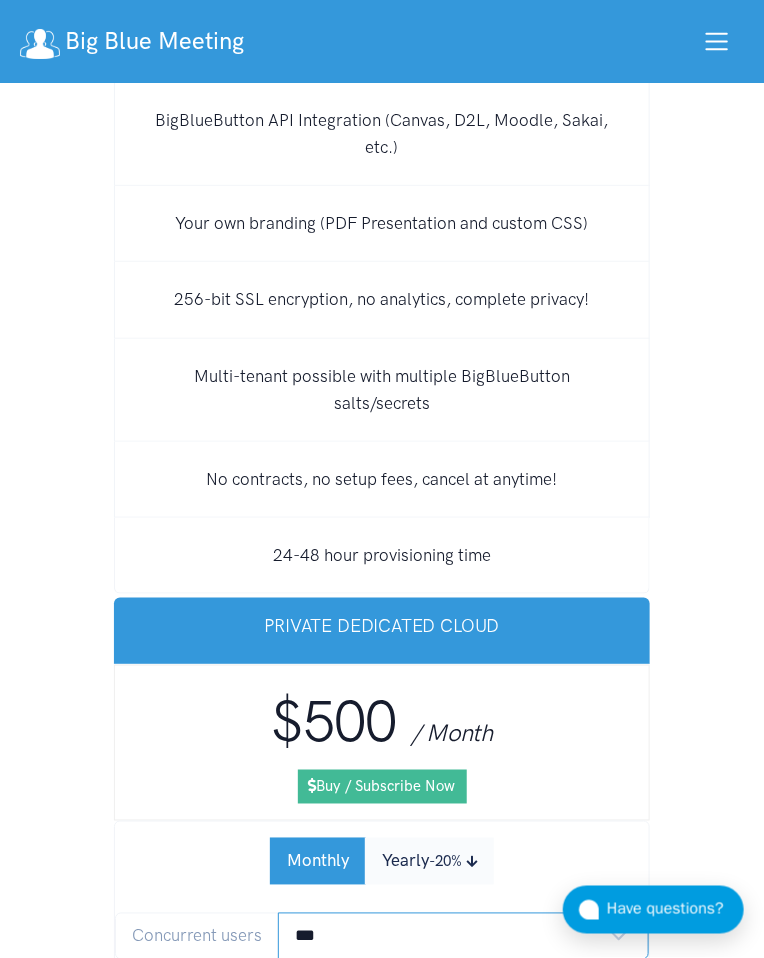 scroll, scrollTop: 27619, scrollLeft: 0, axis: vertical 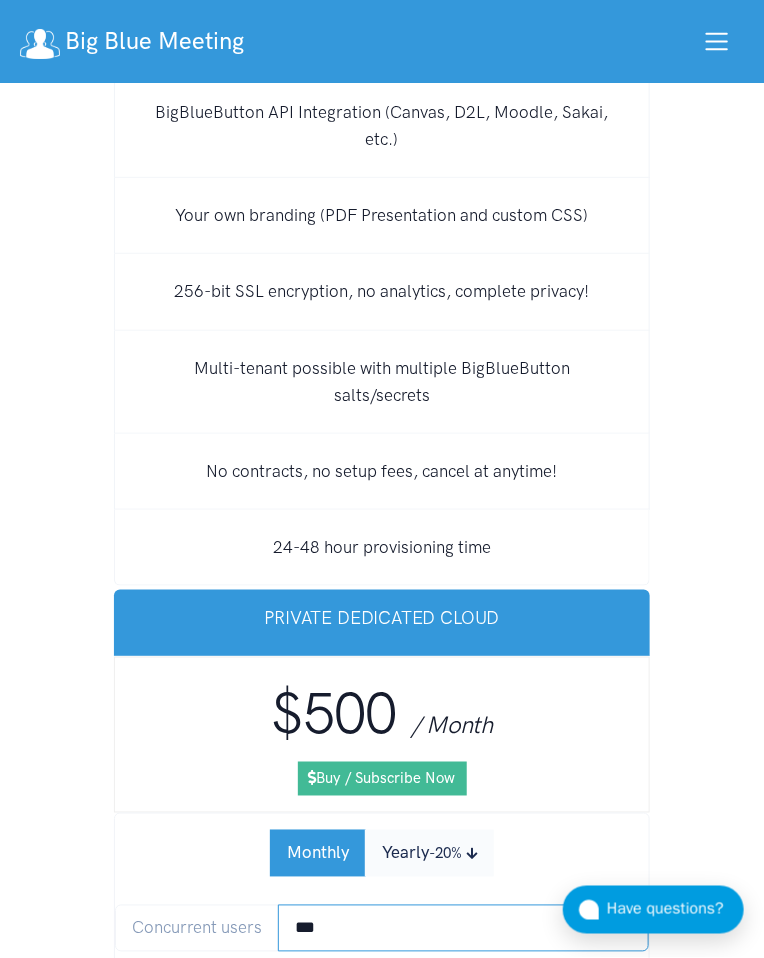 click on "*** **** **** **** **** **** **** **** **** **** **** **** *****" at bounding box center [463, 928] 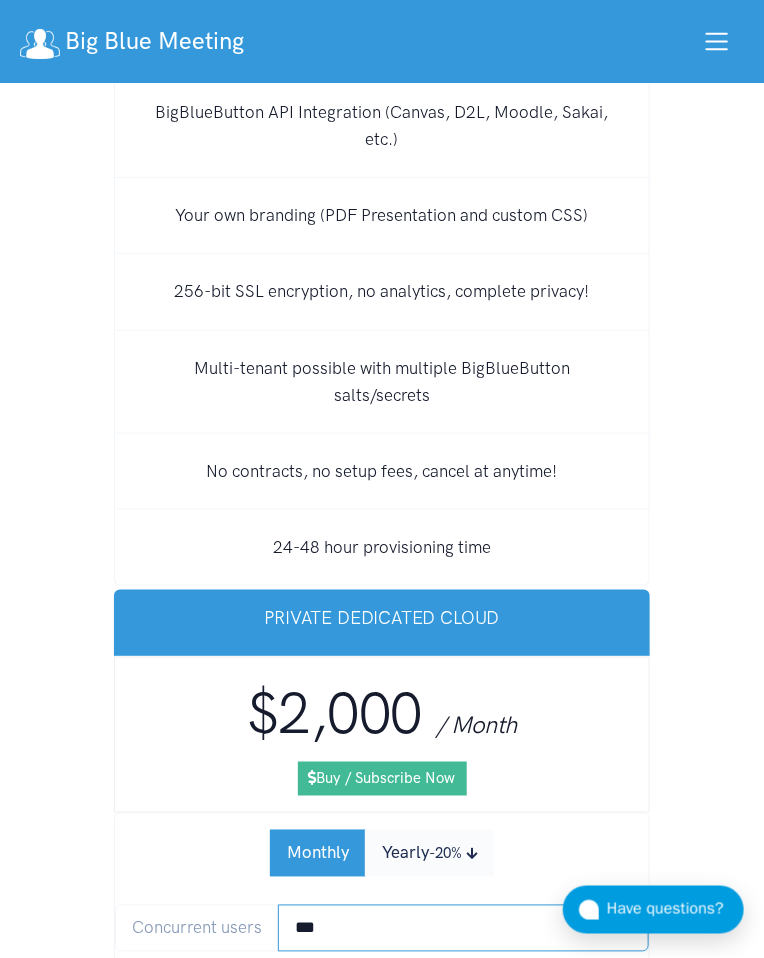 click on "*** **** **** **** **** **** **** **** **** **** **** **** *****" at bounding box center [463, 928] 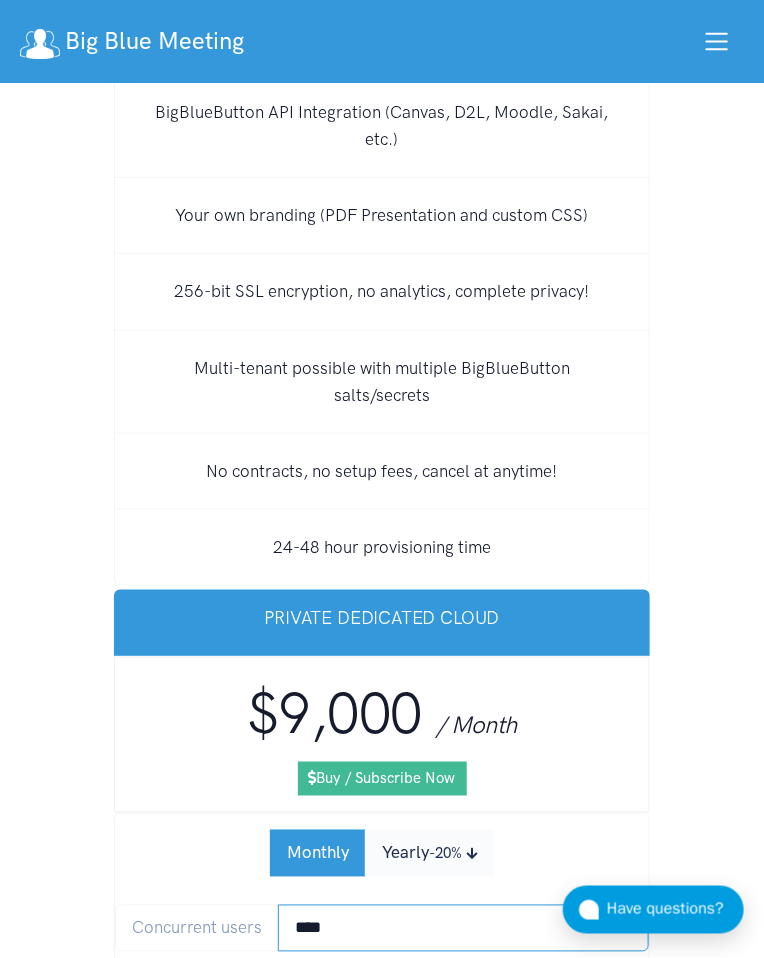 click on "*** **** **** **** **** **** **** **** **** **** **** **** *****" at bounding box center (463, 928) 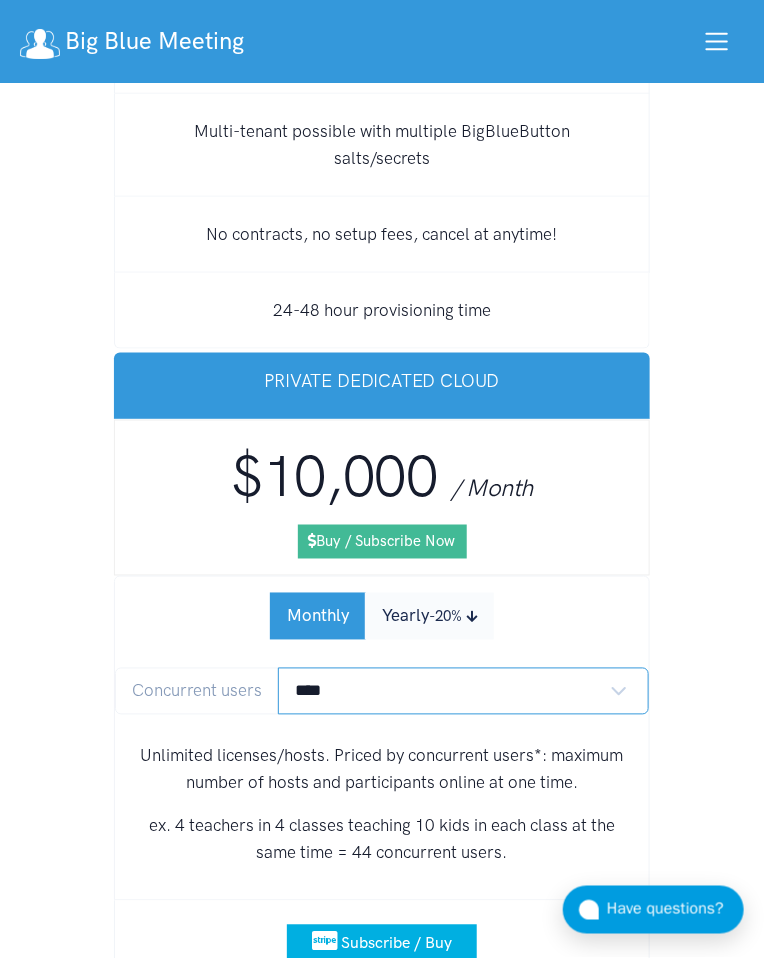 scroll, scrollTop: 27860, scrollLeft: 0, axis: vertical 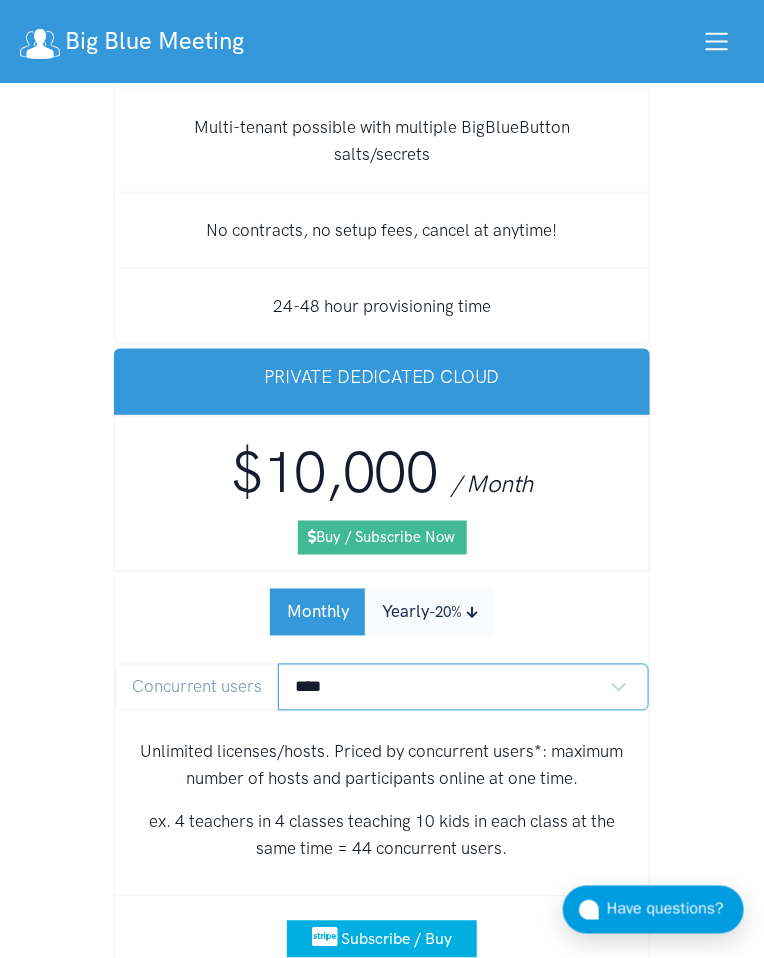 click on "*** **** **** **** **** **** **** **** **** **** **** **** *****" at bounding box center [463, 687] 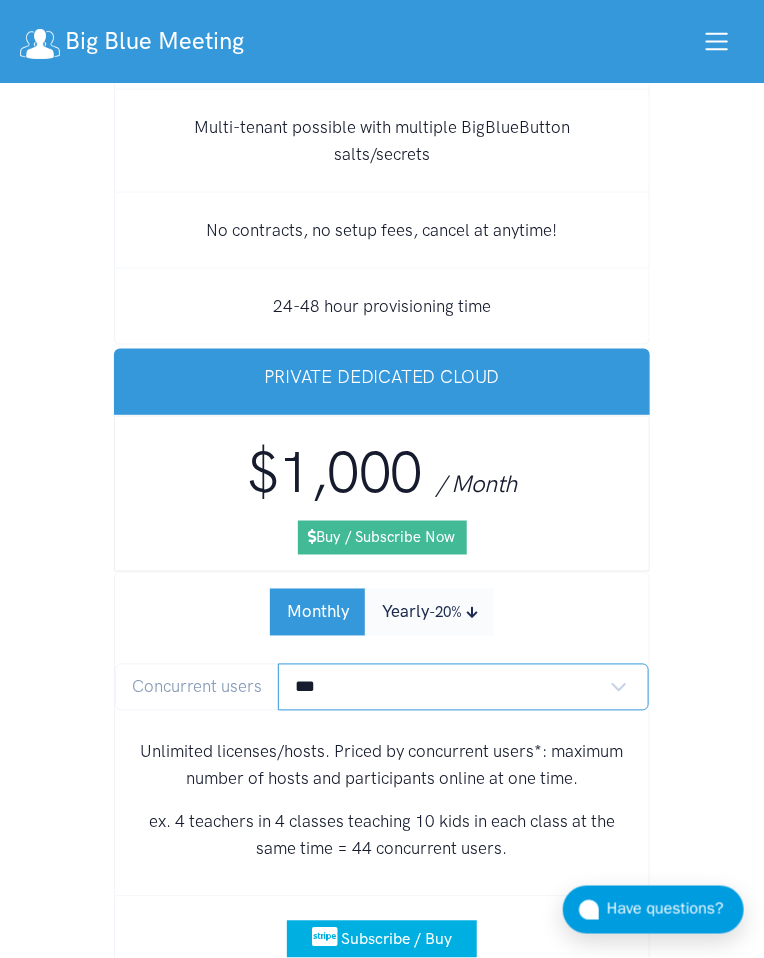 click on "*** **** **** **** **** **** **** **** **** **** **** **** *****" at bounding box center (463, 687) 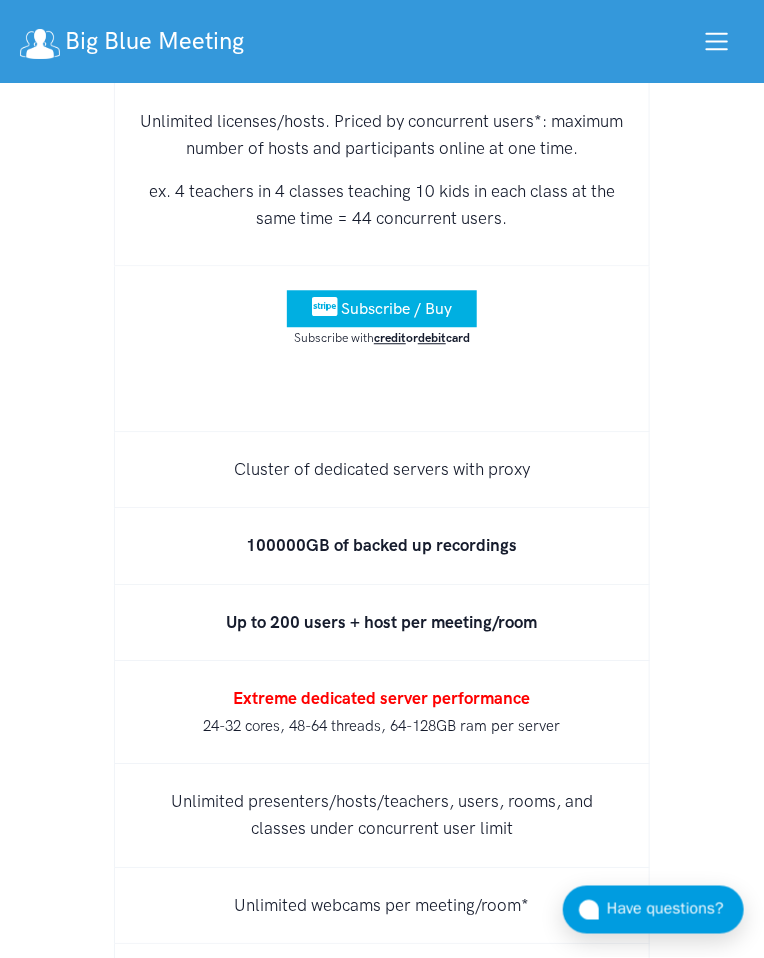 scroll, scrollTop: 28495, scrollLeft: 0, axis: vertical 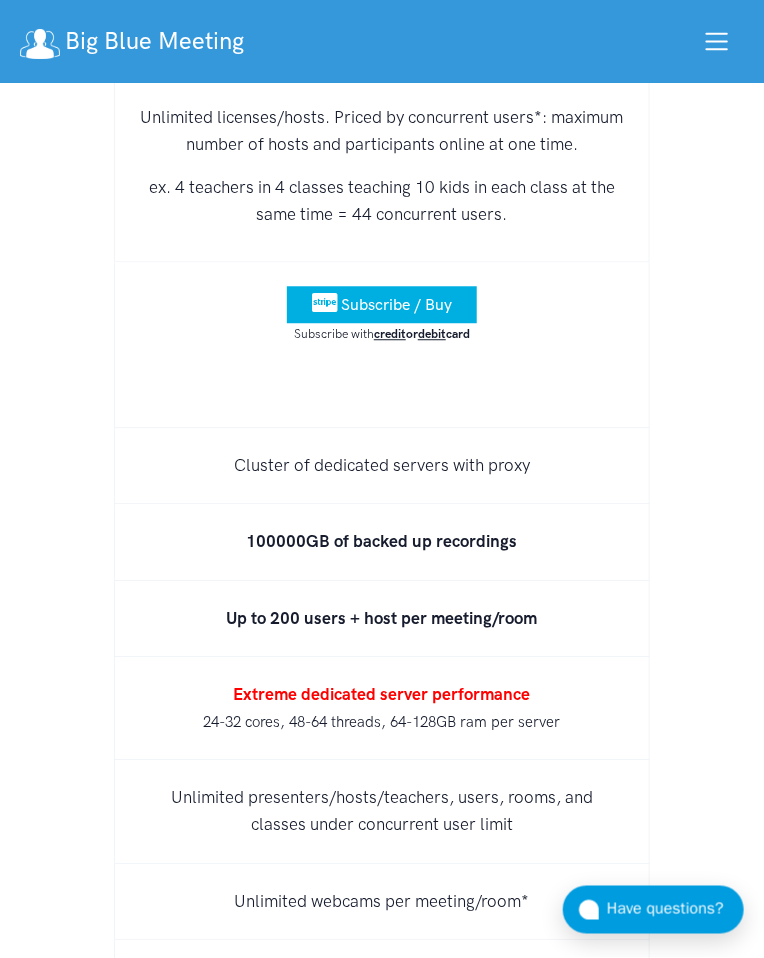 click on "100000GB of backed up recordings" at bounding box center (382, 542) 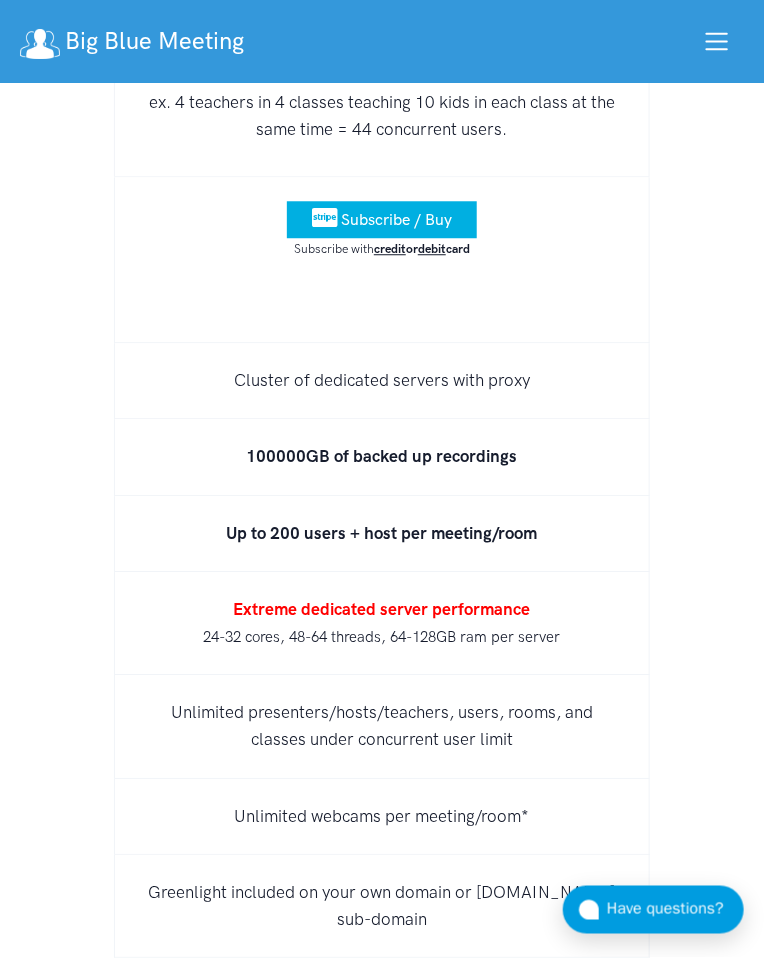 scroll, scrollTop: 28564, scrollLeft: 0, axis: vertical 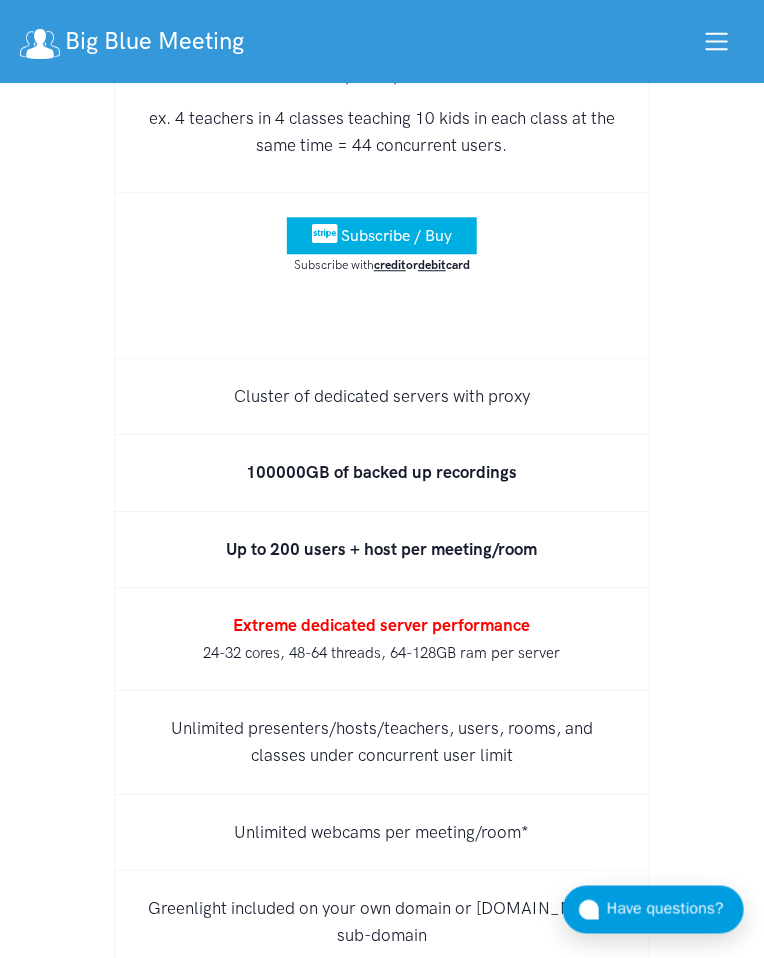click on "100000GB of backed up recordings" at bounding box center (382, 473) 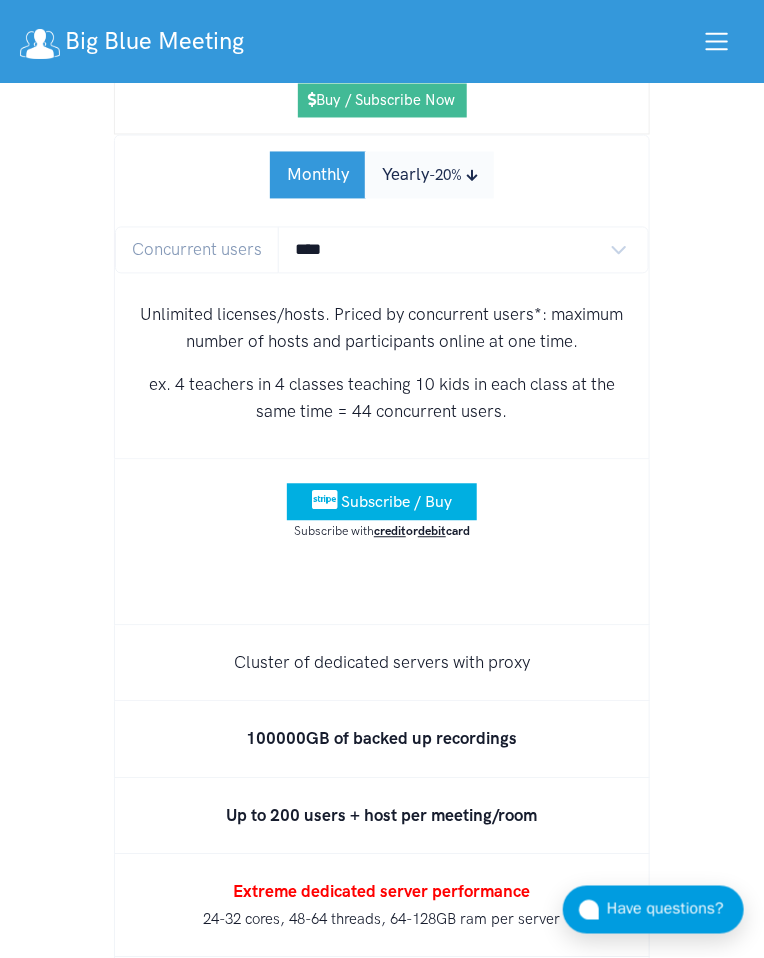scroll, scrollTop: 28289, scrollLeft: 0, axis: vertical 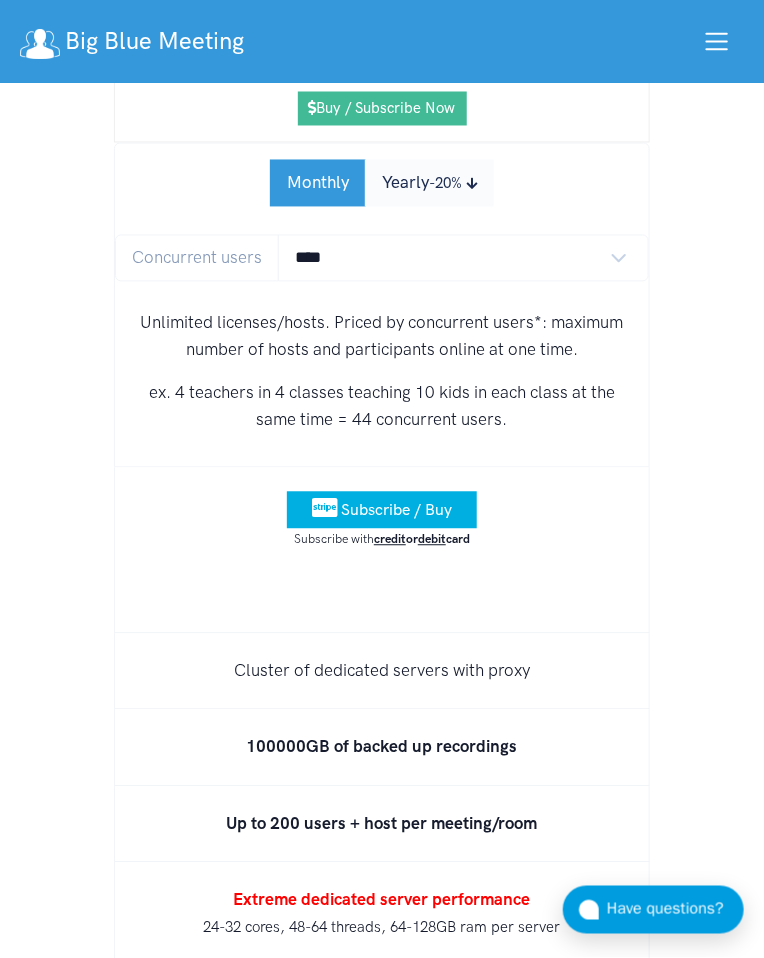 click on "Subscribe with  credit  or  debit  card" at bounding box center (382, 540) 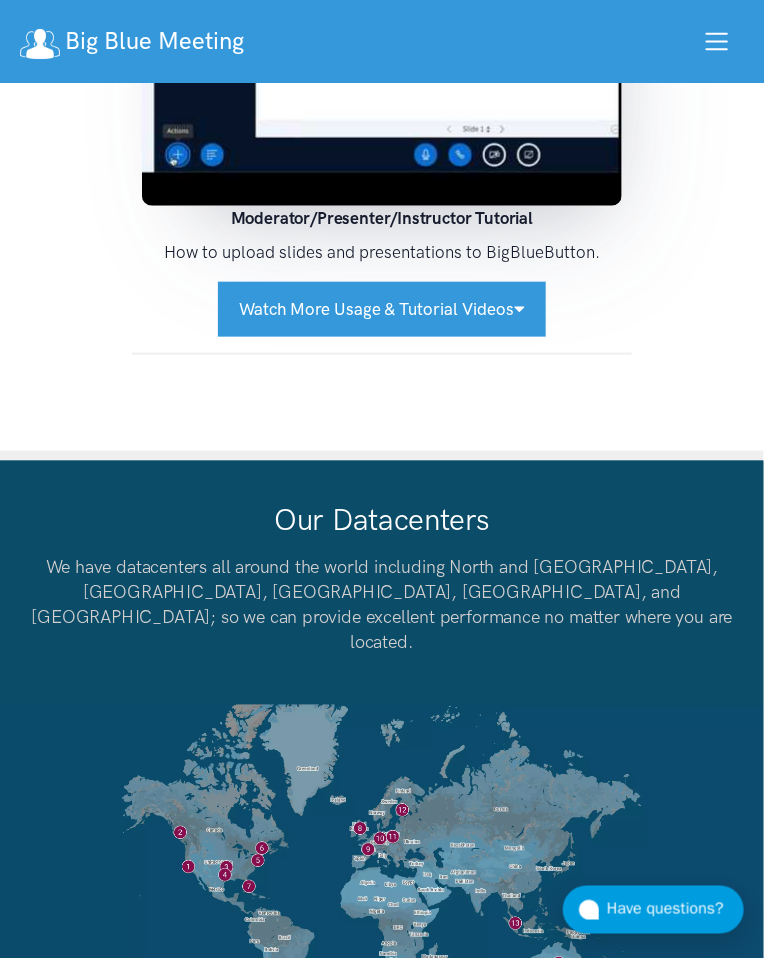 scroll, scrollTop: 31862, scrollLeft: 0, axis: vertical 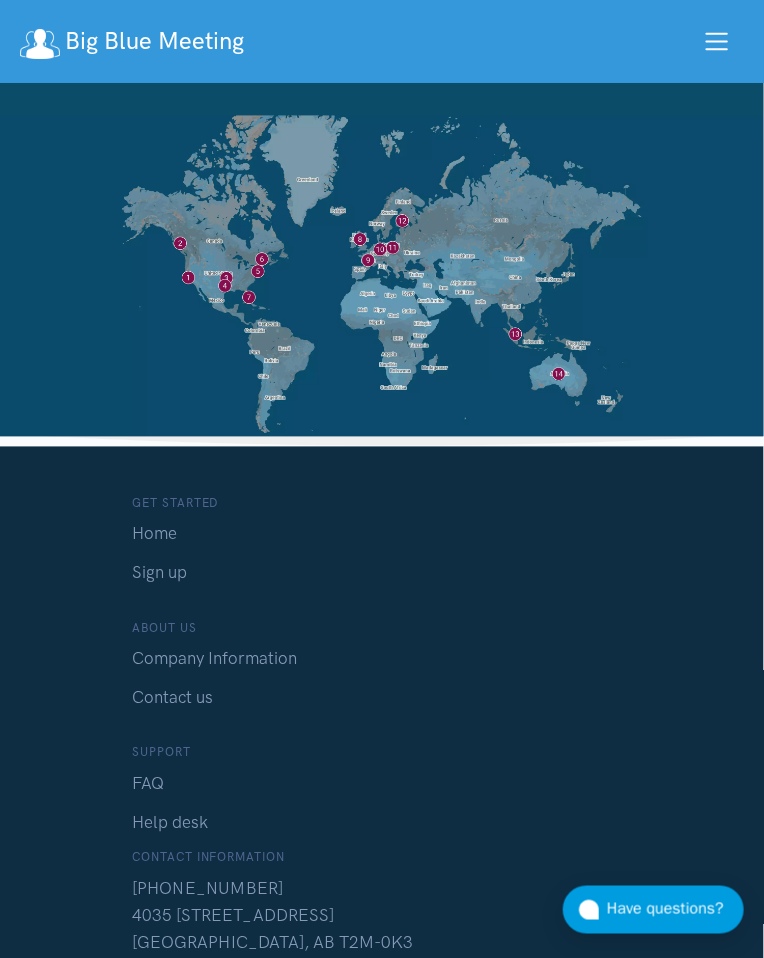 click on "Company Information" at bounding box center [214, 658] 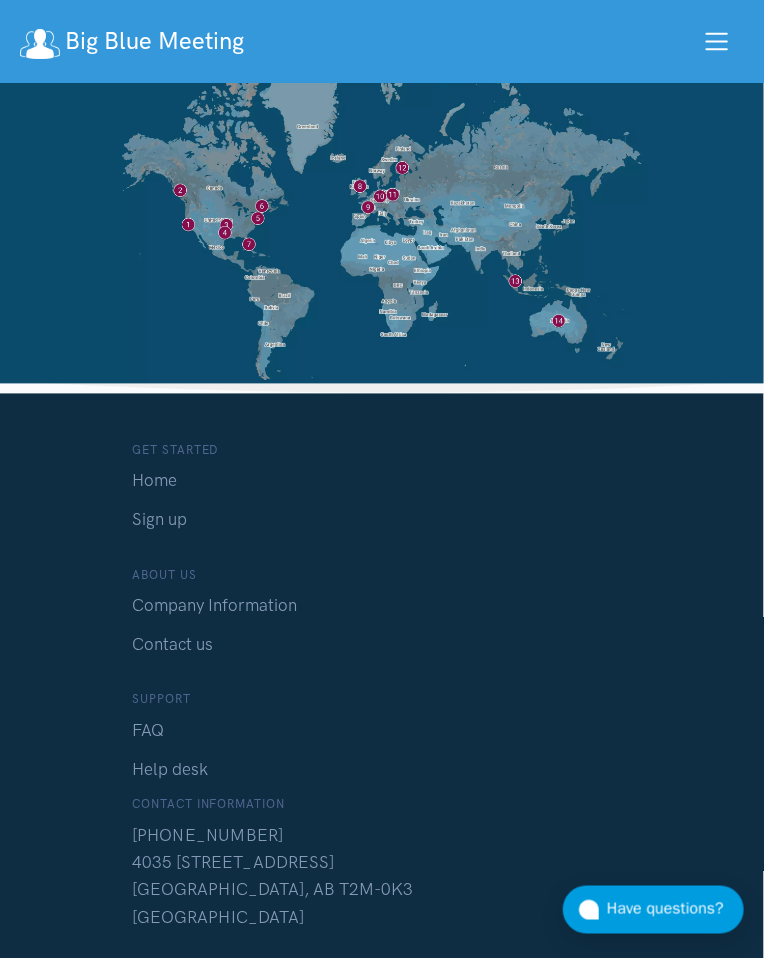 scroll, scrollTop: 31922, scrollLeft: 0, axis: vertical 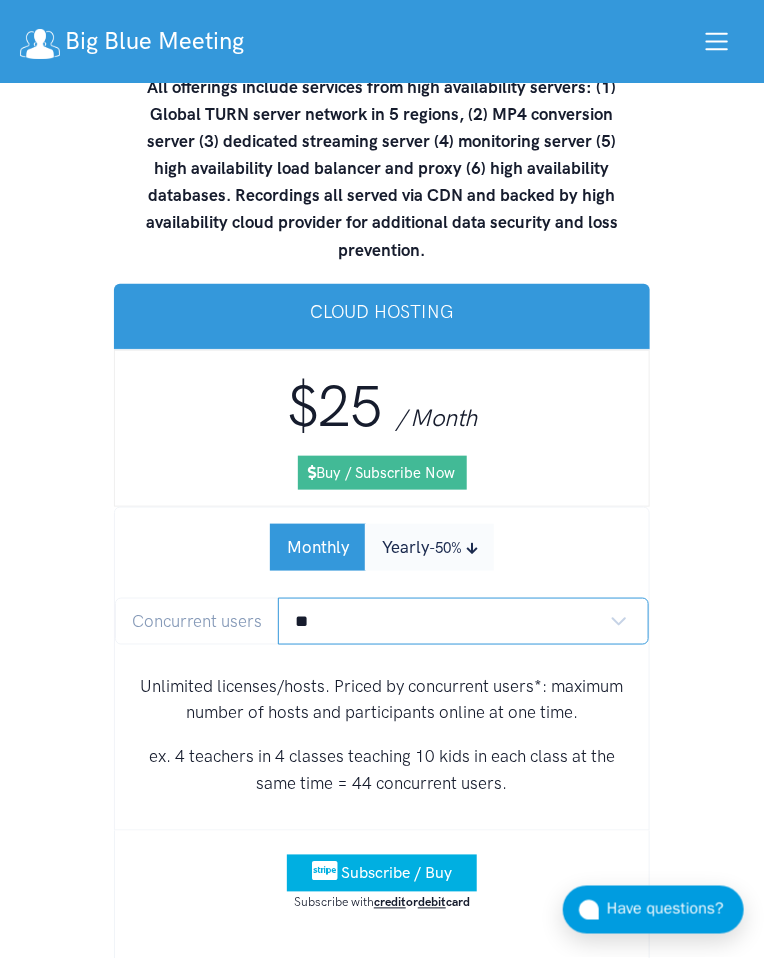 click on "** ** ** ** *** ***" at bounding box center (463, 621) 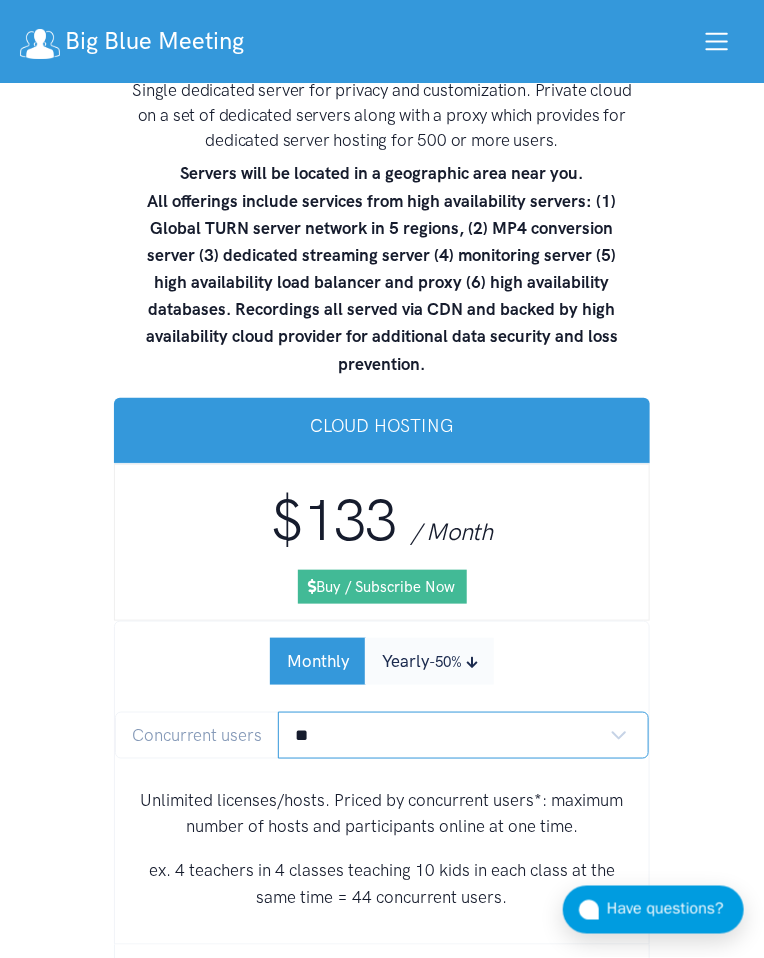 scroll, scrollTop: 24121, scrollLeft: 0, axis: vertical 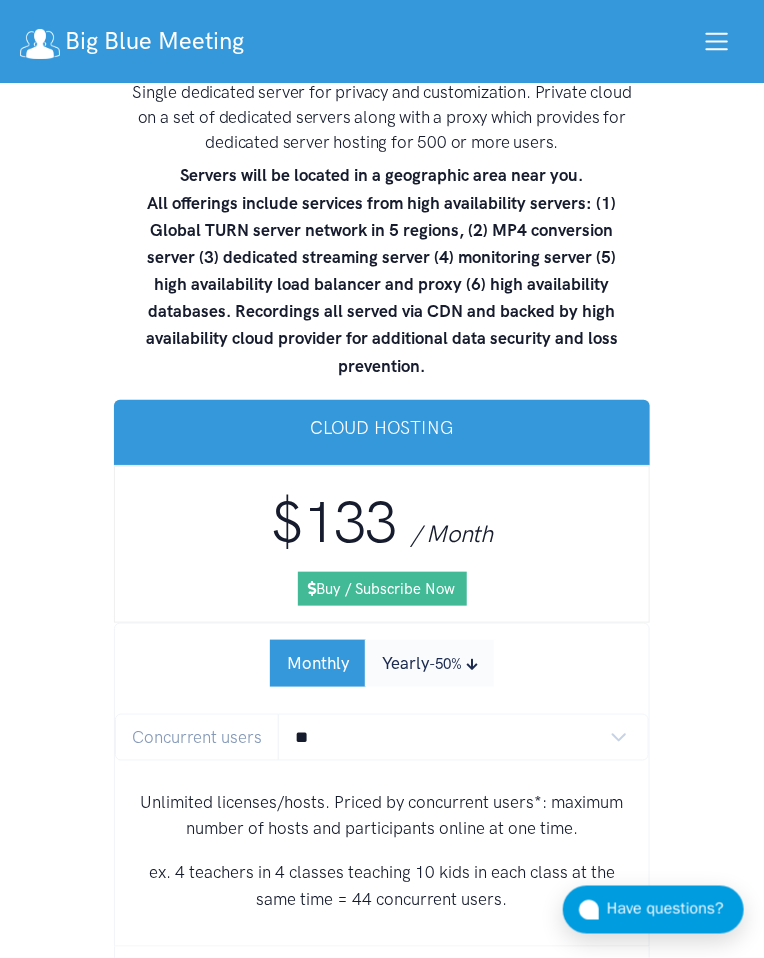 click on "Yearly  -50%" at bounding box center (429, 663) 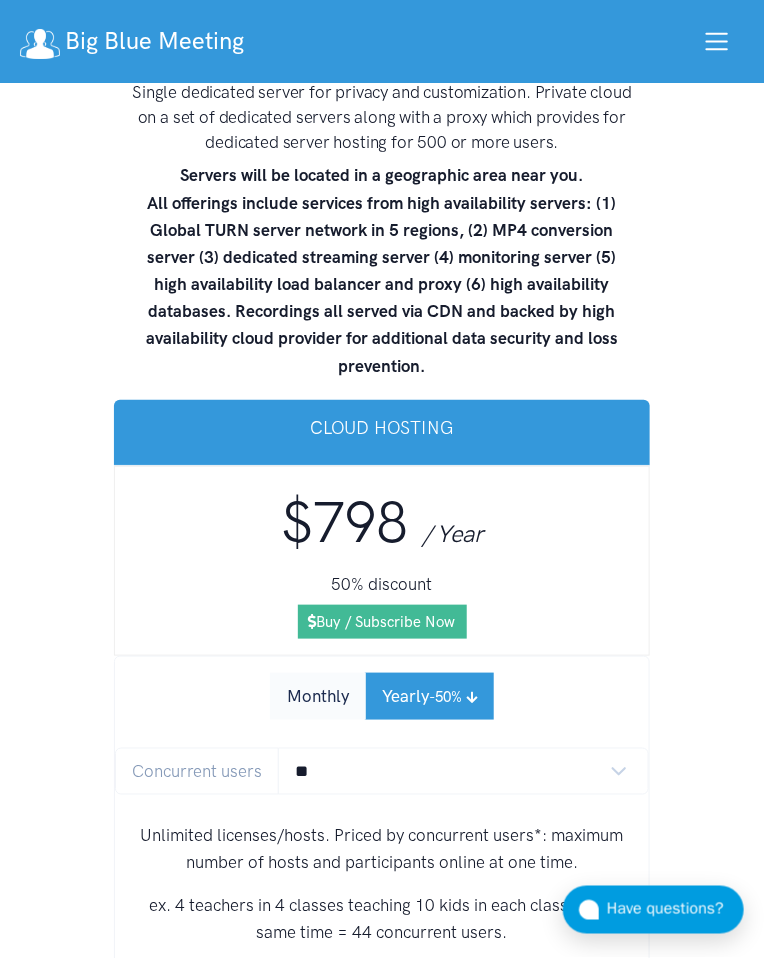 click on "Monthly" at bounding box center (318, 696) 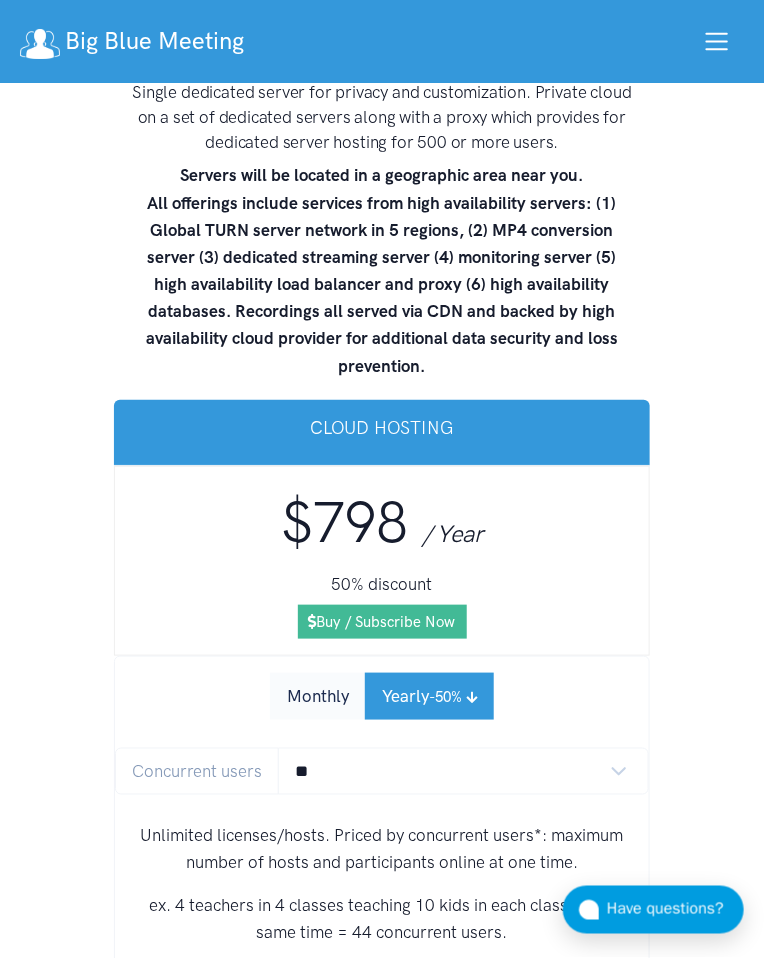 click on "BigBlueButton Managed Hosting Pricing   Premium high availability cloud, dedicated, and cluster hosting for BigBlueButton.    FULLY MANAGED AND SUPPORTED. 99.997% UPTIME.   Cloud hosting on shared hosting with powerful dedicated servers. Single dedicated server for privacy and customization. Private cloud on a set of dedicated servers along with a proxy which provides for dedicated server hosting for 500 or more users.    Servers will be located in a geographic area near you.
All offerings include services from high availability servers: (1) Global TURN server network in 5 regions, (2) MP4 conversion server (3) dedicated streaming server (4) monitoring server (5) high availability load balancer and proxy (6) high availability databases. Recordings all served via CDN and backed by high availability cloud provider for additional data security and loss prevention.   Cloud Hosting   $798     / Year    50% discount    Buy / Subscribe Now   Monthly
Yearly  -50%       Concurrent users" at bounding box center [382, 3133] 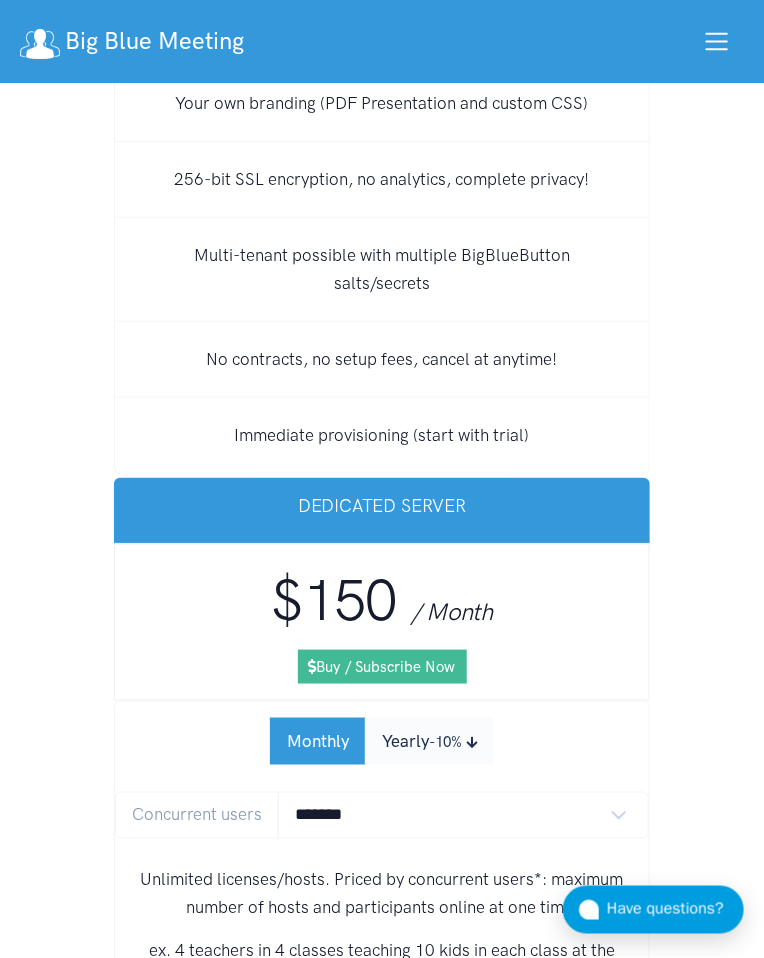 scroll, scrollTop: 25896, scrollLeft: 0, axis: vertical 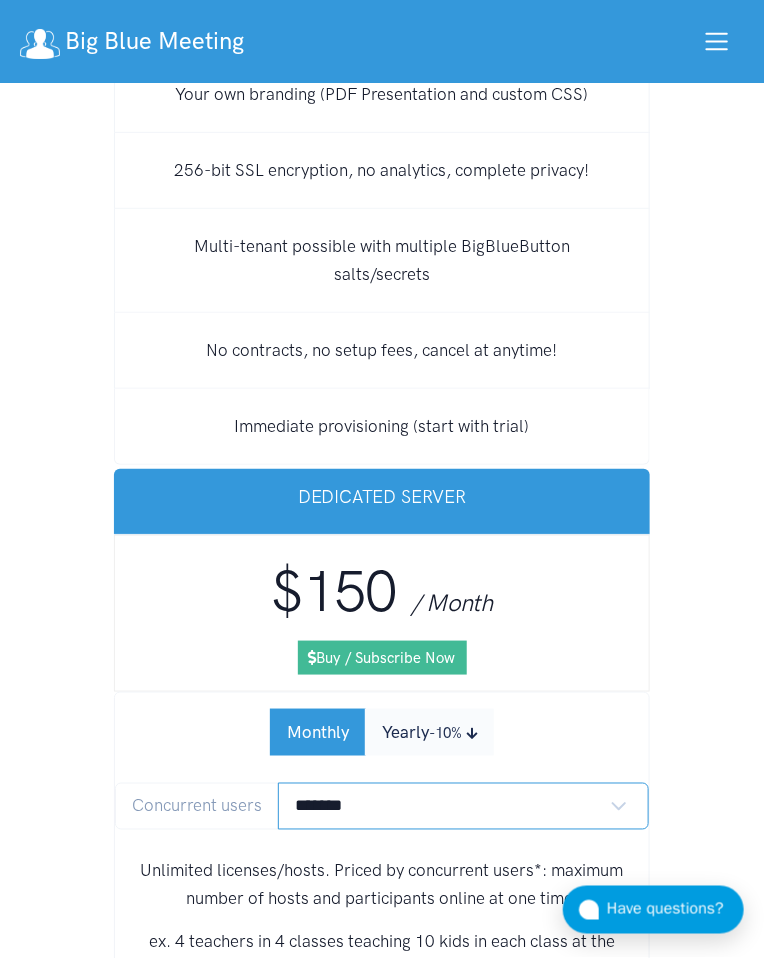 click on "******* ******* *******" at bounding box center [463, 806] 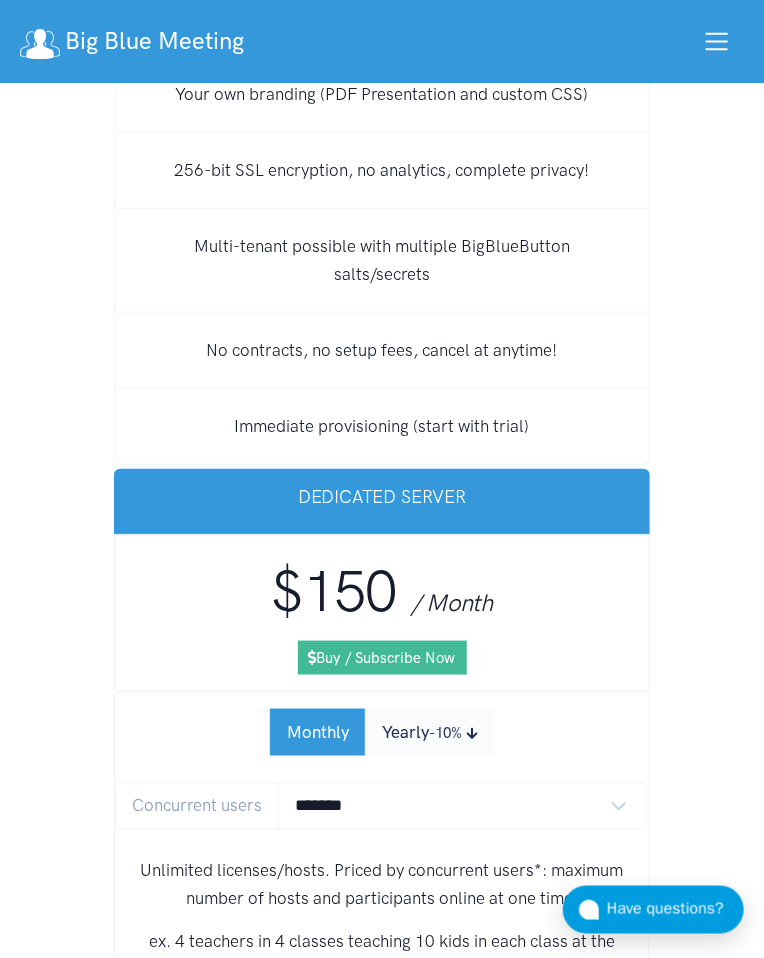 click on "BigBlueButton Managed Hosting Pricing   Premium high availability cloud, dedicated, and cluster hosting for BigBlueButton.    FULLY MANAGED AND SUPPORTED. 99.997% UPTIME.   Cloud hosting on shared hosting with powerful dedicated servers. Single dedicated server for privacy and customization. Private cloud on a set of dedicated servers along with a proxy which provides for dedicated server hosting for 500 or more users.    Servers will be located in a geographic area near you.
All offerings include services from high availability servers: (1) Global TURN server network in 5 regions, (2) MP4 conversion server (3) dedicated streaming server (4) monitoring server (5) high availability load balancer and proxy (6) high availability databases. Recordings all served via CDN and backed by high availability cloud provider for additional data security and loss prevention.   Cloud Hosting   $133   / Month        Buy / Subscribe Now   Monthly
Yearly  -50%       Concurrent users   ** ** ** **" at bounding box center [382, 1308] 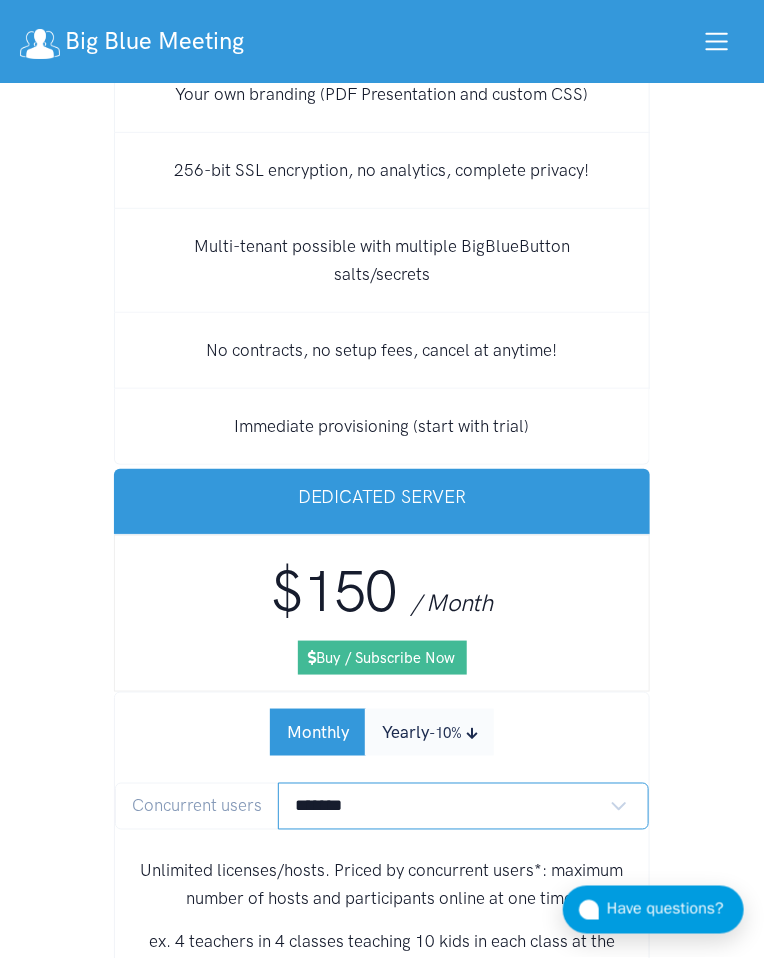click on "******* ******* *******" at bounding box center [463, 806] 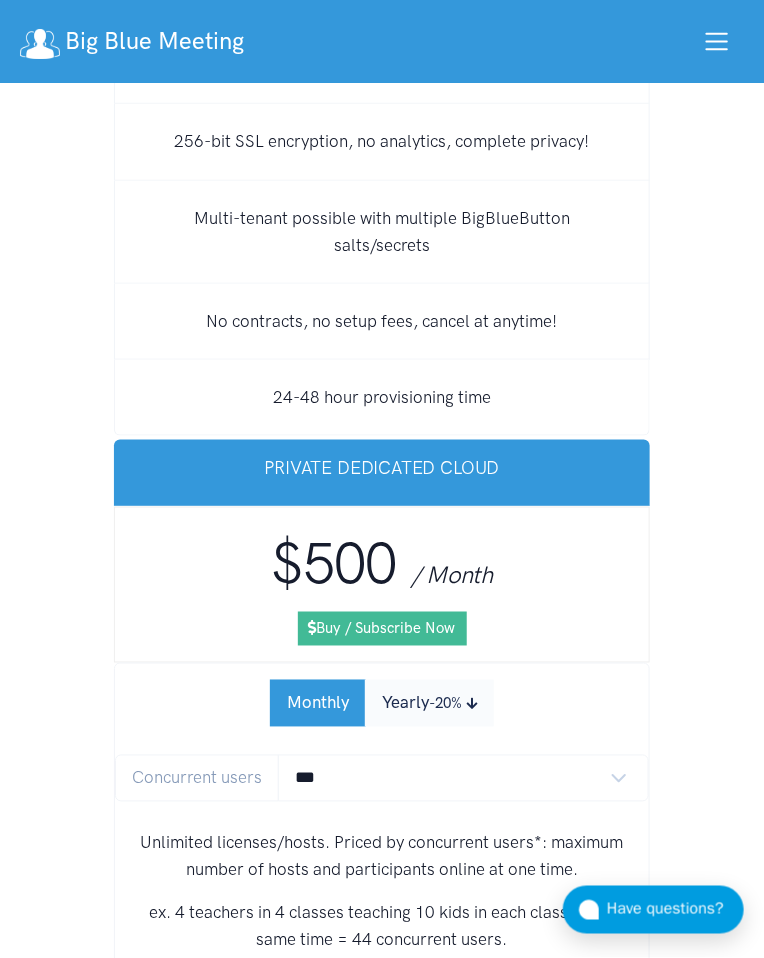 scroll, scrollTop: 27772, scrollLeft: 0, axis: vertical 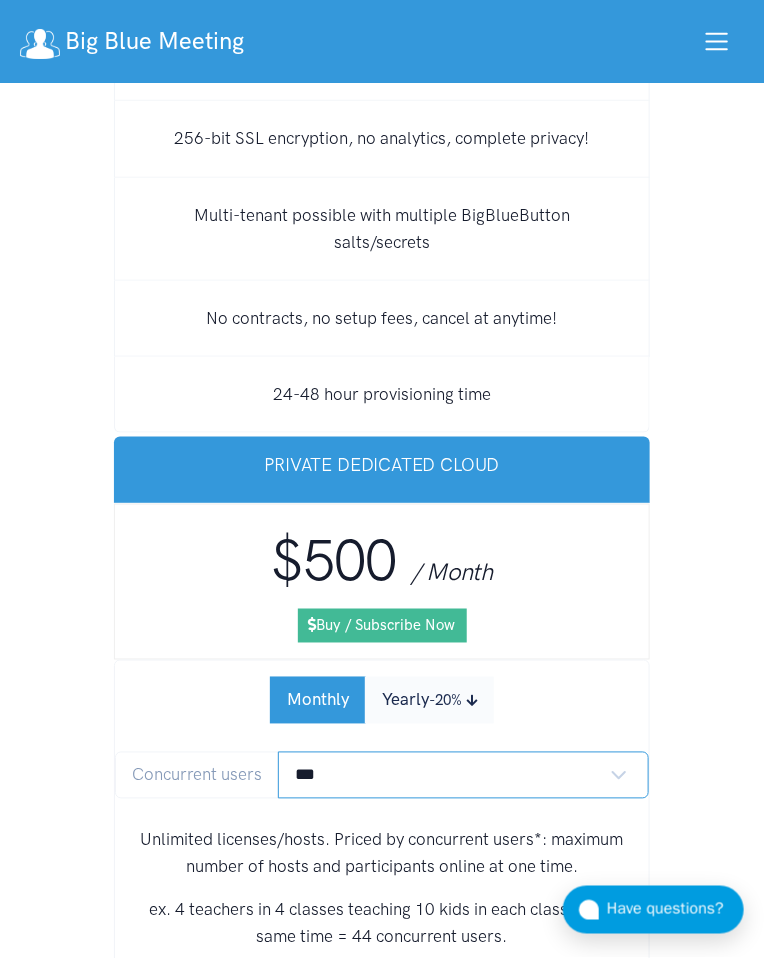 click on "*** **** **** **** **** **** **** **** **** **** **** **** *****" at bounding box center (463, 775) 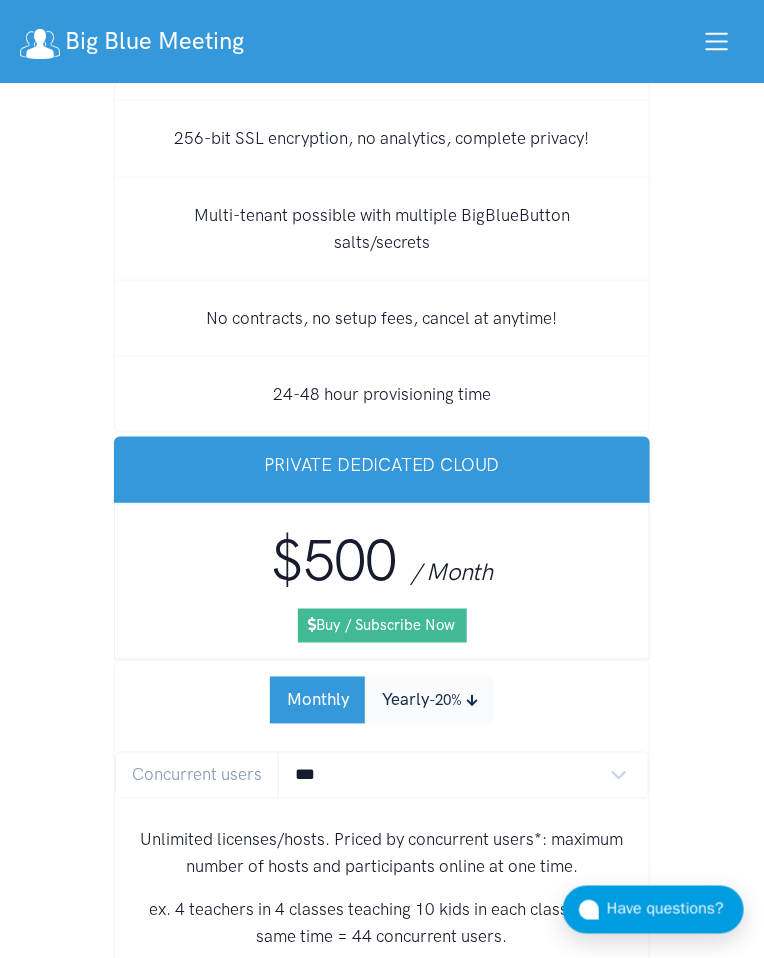 click on "BigBlueButton Managed Hosting Pricing   Premium high availability cloud, dedicated, and cluster hosting for BigBlueButton.    FULLY MANAGED AND SUPPORTED. 99.997% UPTIME.   Cloud hosting on shared hosting with powerful dedicated servers. Single dedicated server for privacy and customization. Private cloud on a set of dedicated servers along with a proxy which provides for dedicated server hosting for 500 or more users.    Servers will be located in a geographic area near you.
All offerings include services from high availability servers: (1) Global TURN server network in 5 regions, (2) MP4 conversion server (3) dedicated streaming server (4) monitoring server (5) high availability load balancer and proxy (6) high availability databases. Recordings all served via CDN and backed by high availability cloud provider for additional data security and loss prevention.   Cloud Hosting   $133   / Month        Buy / Subscribe Now   Monthly
Yearly  -50%       Concurrent users   ** ** ** **" at bounding box center [382, -568] 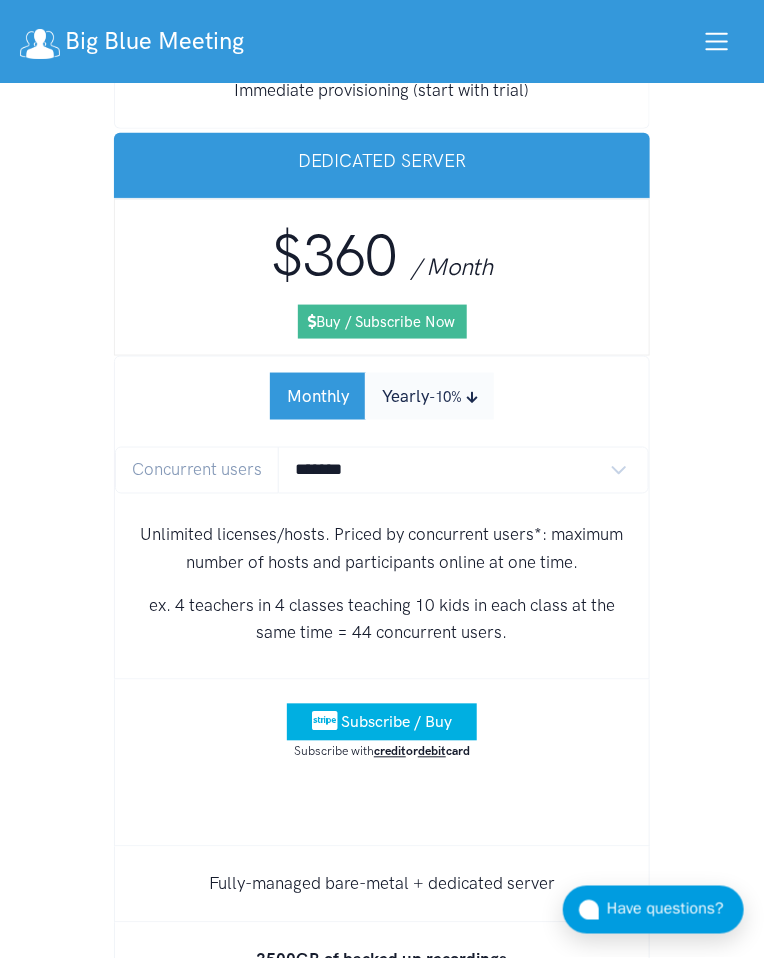 scroll, scrollTop: 26232, scrollLeft: 0, axis: vertical 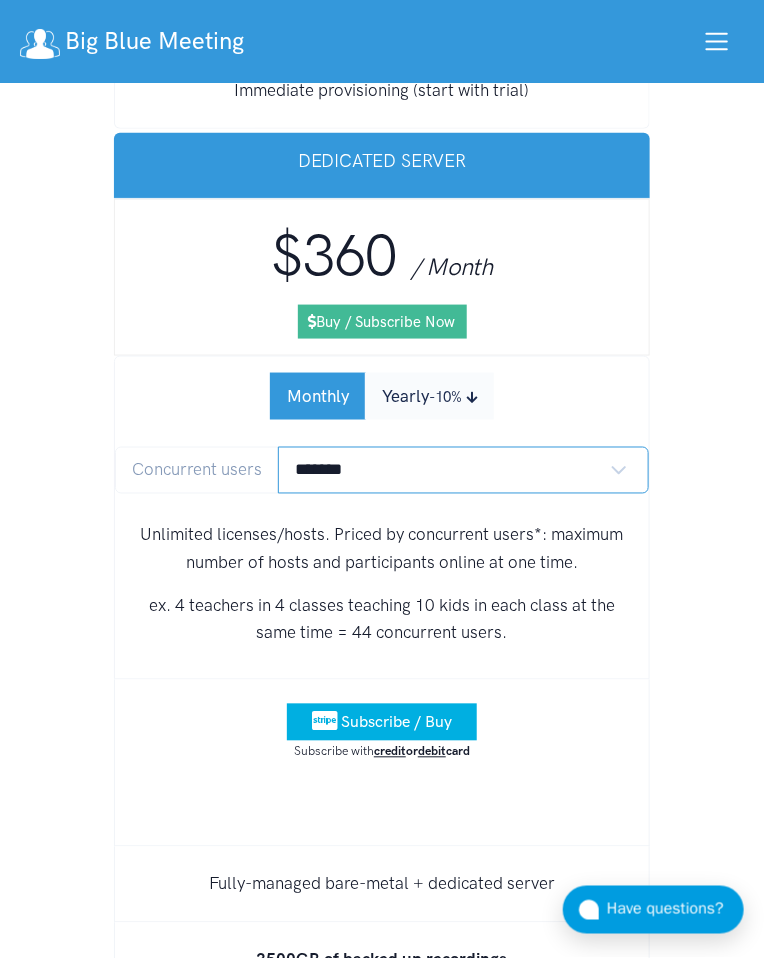 click on "******* ******* *******" at bounding box center (463, 470) 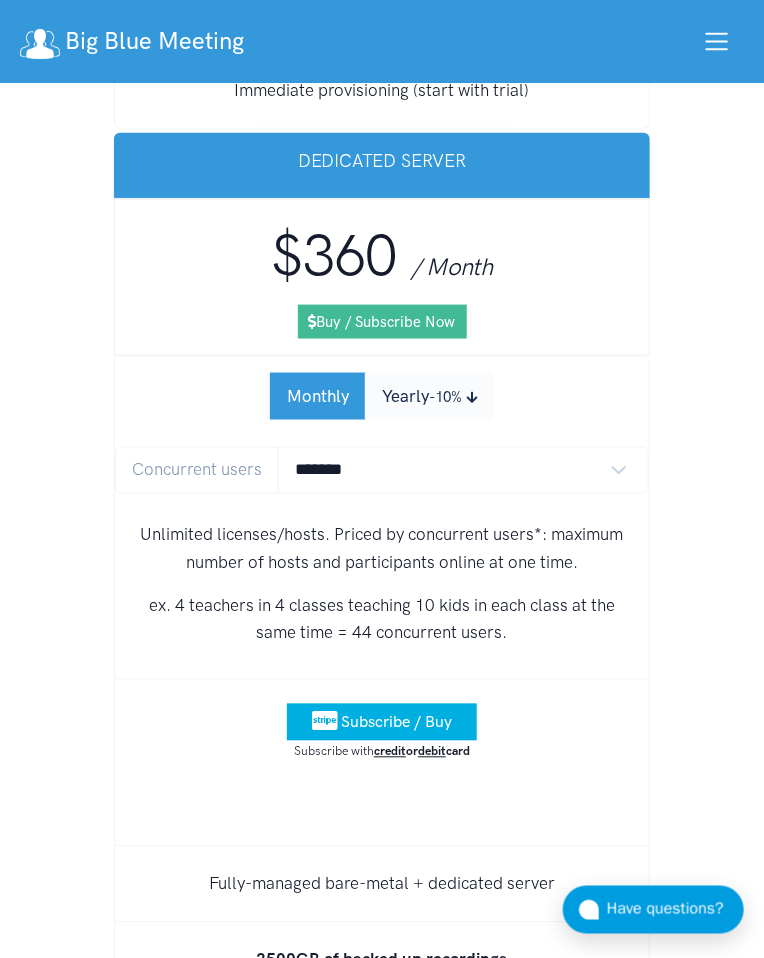 click on "Subscribe / Buy   Subscribe with  credit  or  debit  card" at bounding box center (382, 763) 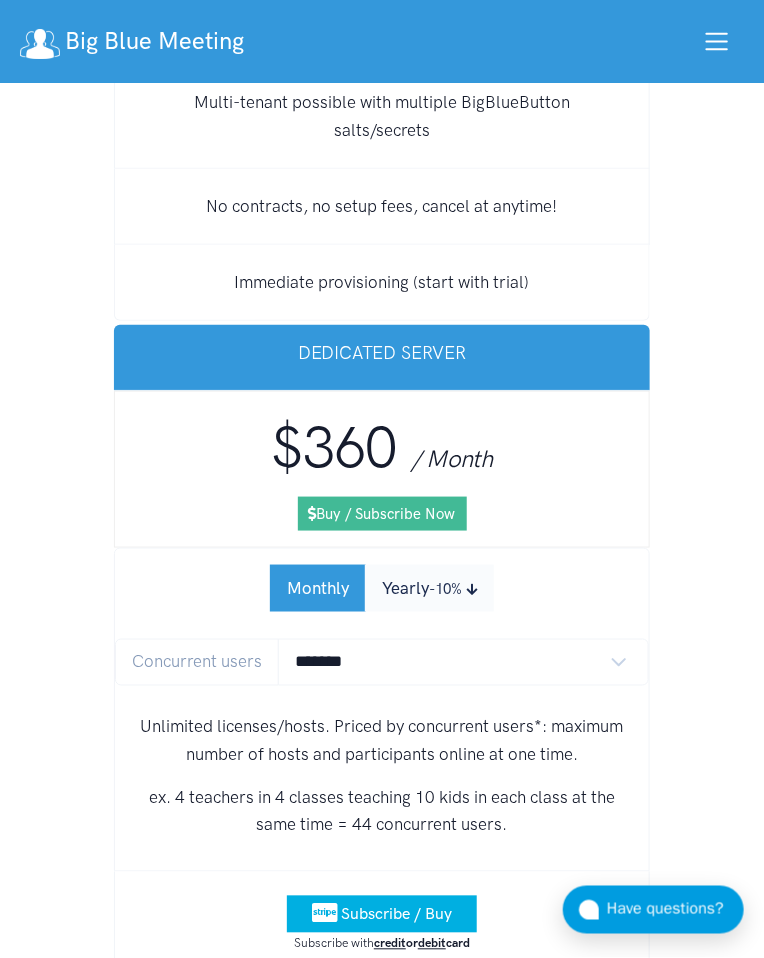 scroll, scrollTop: 26050, scrollLeft: 0, axis: vertical 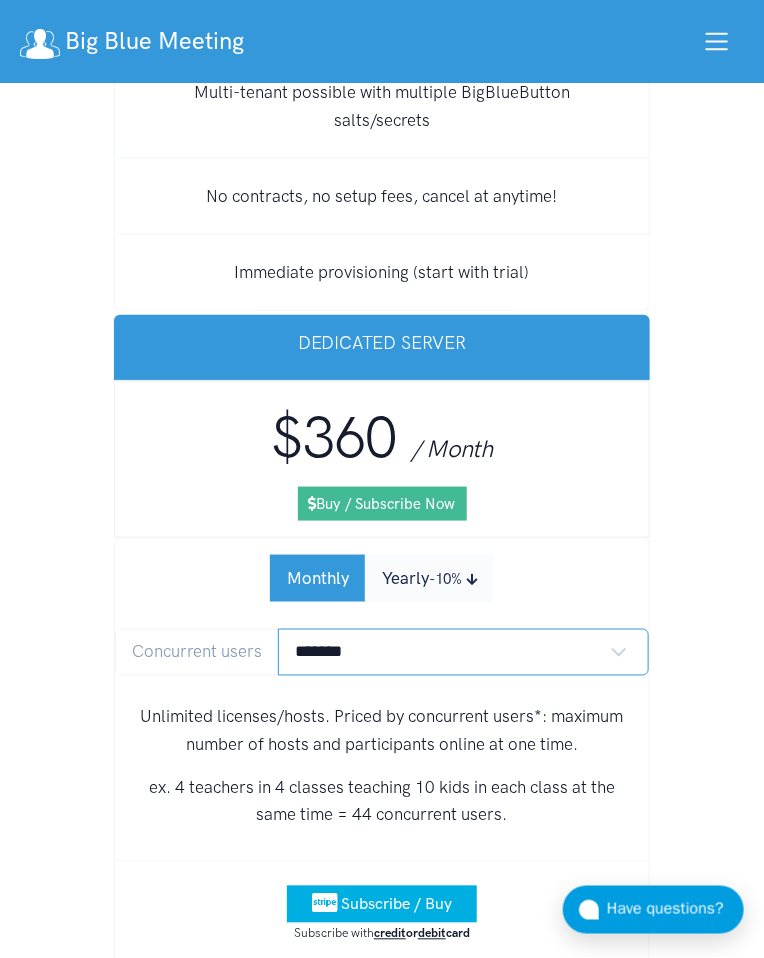 click on "******* ******* *******" at bounding box center [463, 652] 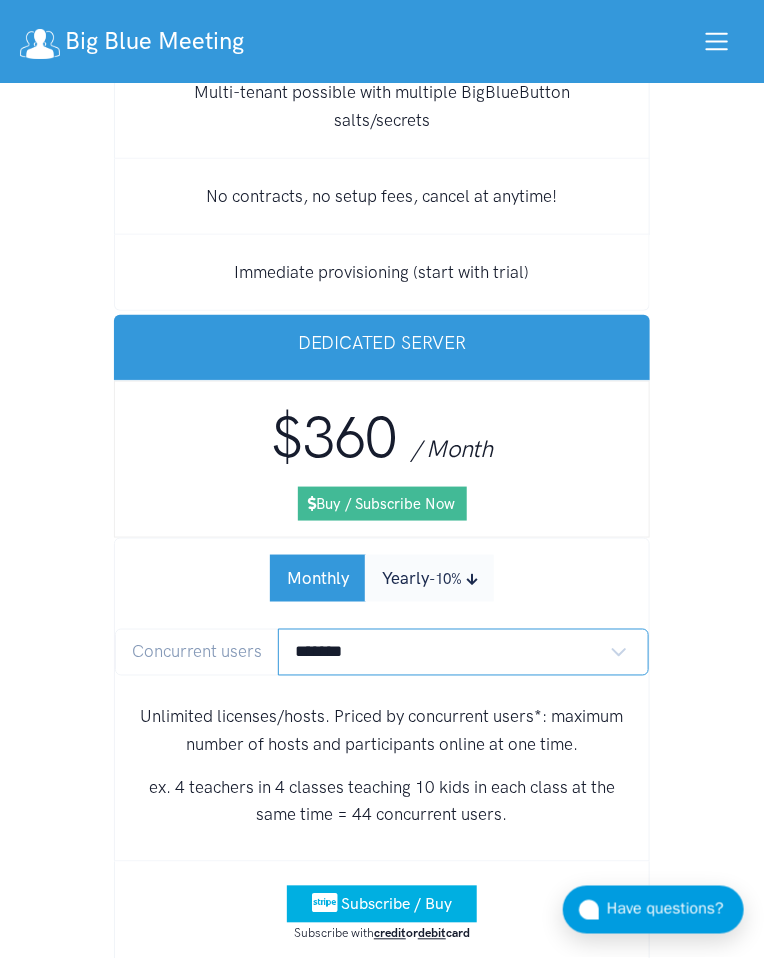 select on "*" 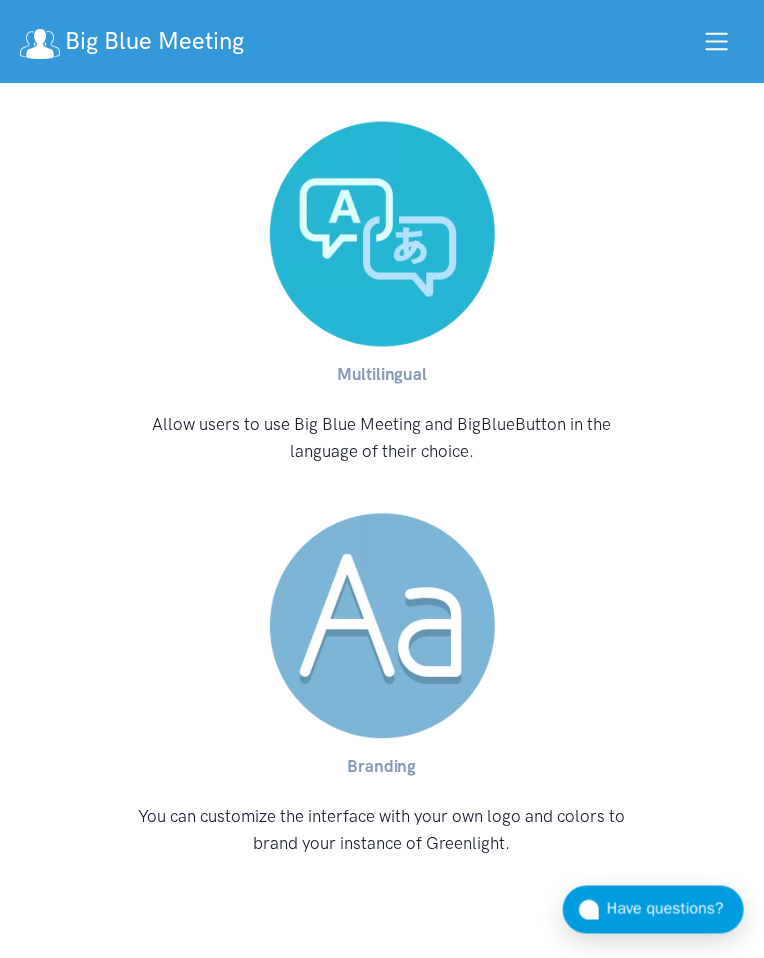 scroll, scrollTop: 22908, scrollLeft: 0, axis: vertical 